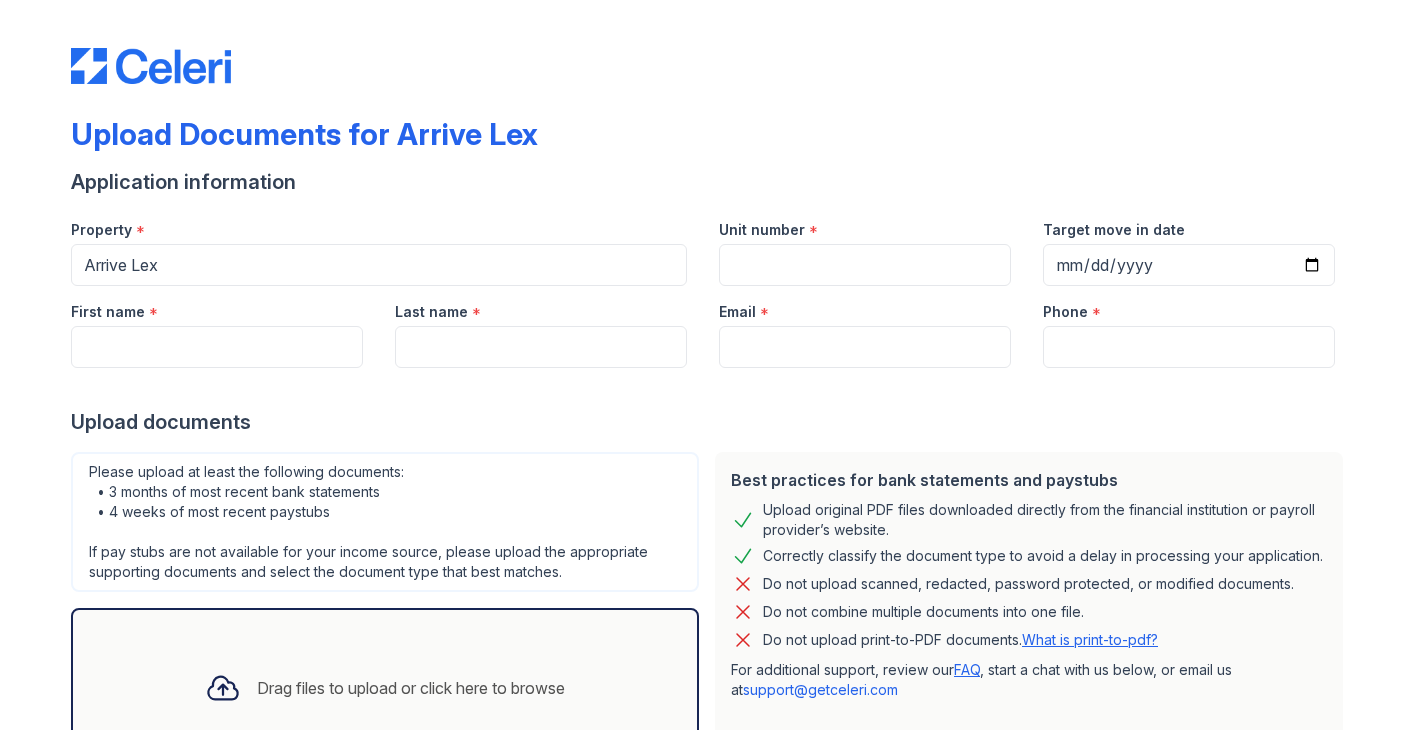 scroll, scrollTop: 0, scrollLeft: 0, axis: both 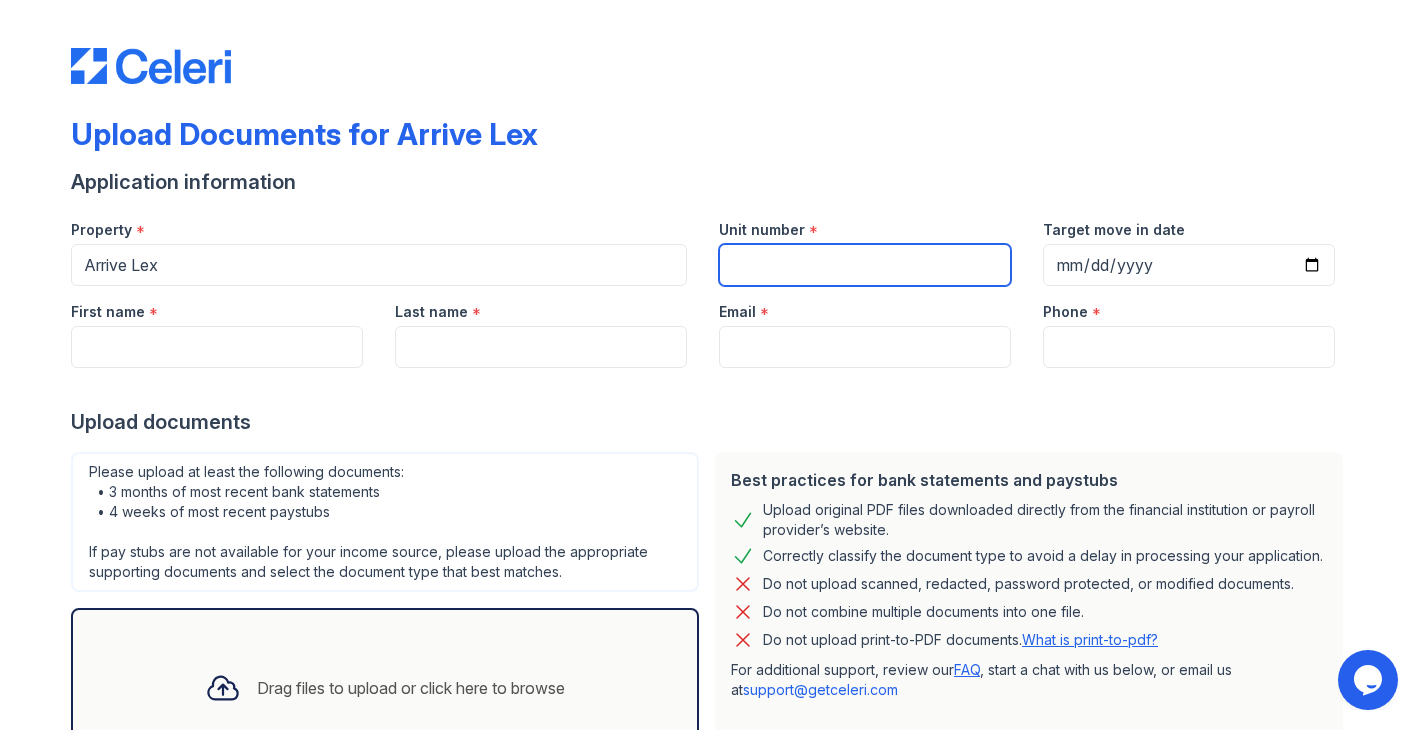 click on "Unit number" at bounding box center (865, 265) 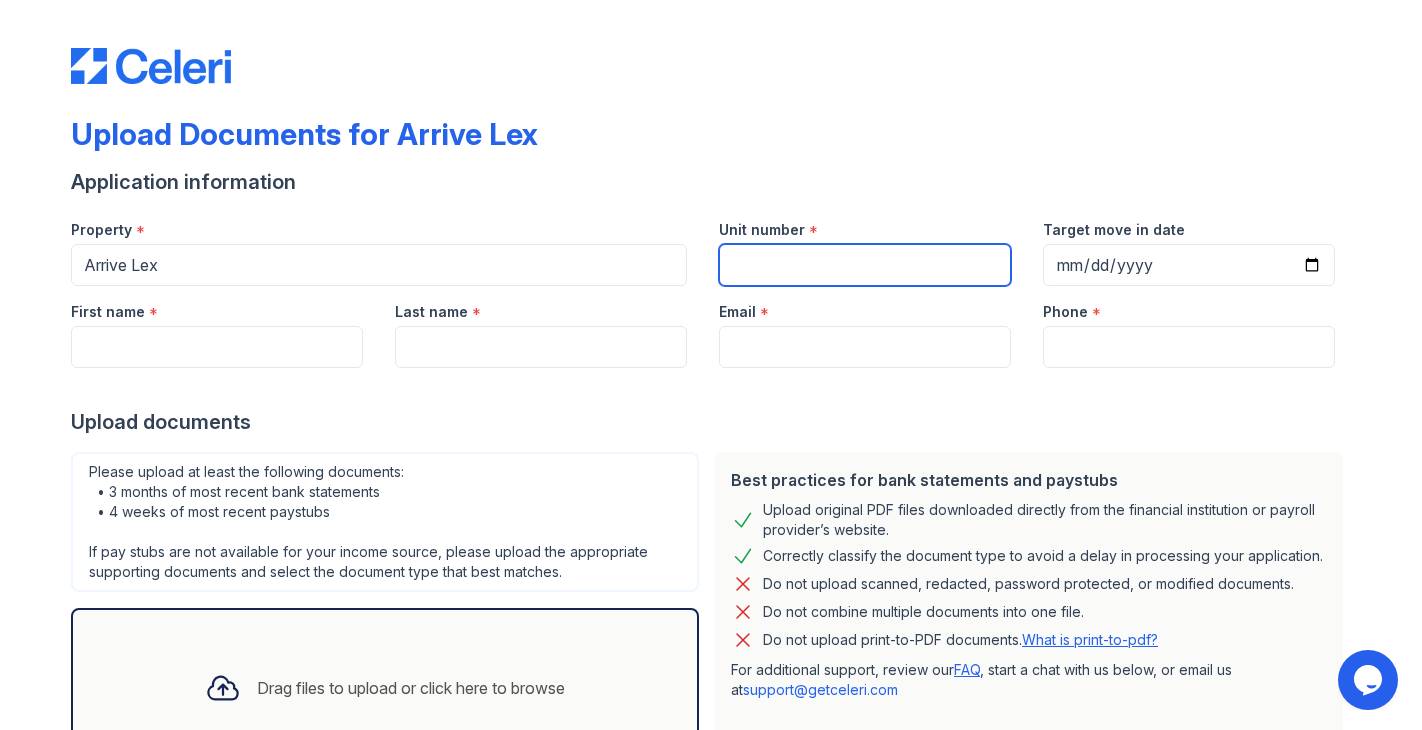 type on "222" 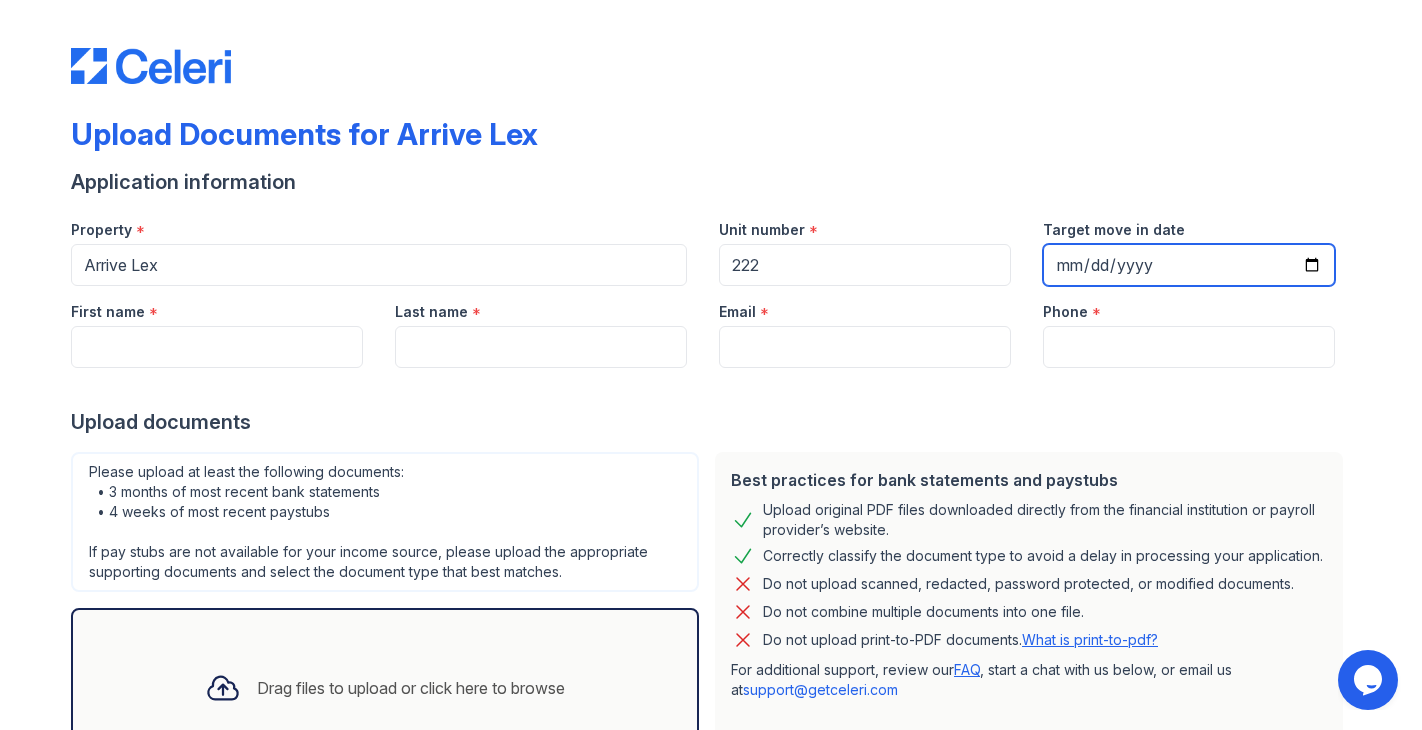 click on "Target move in date" at bounding box center (1189, 265) 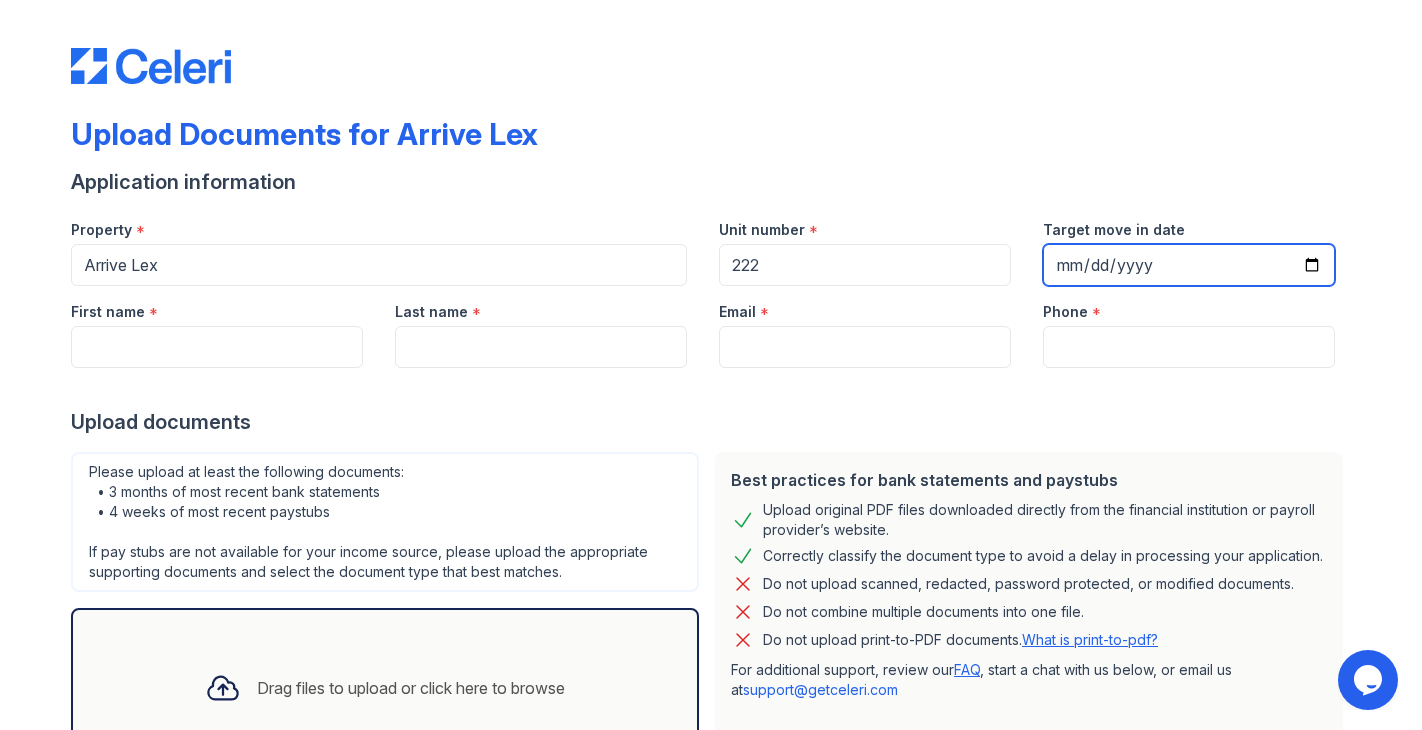 click on "Target move in date" at bounding box center [1189, 265] 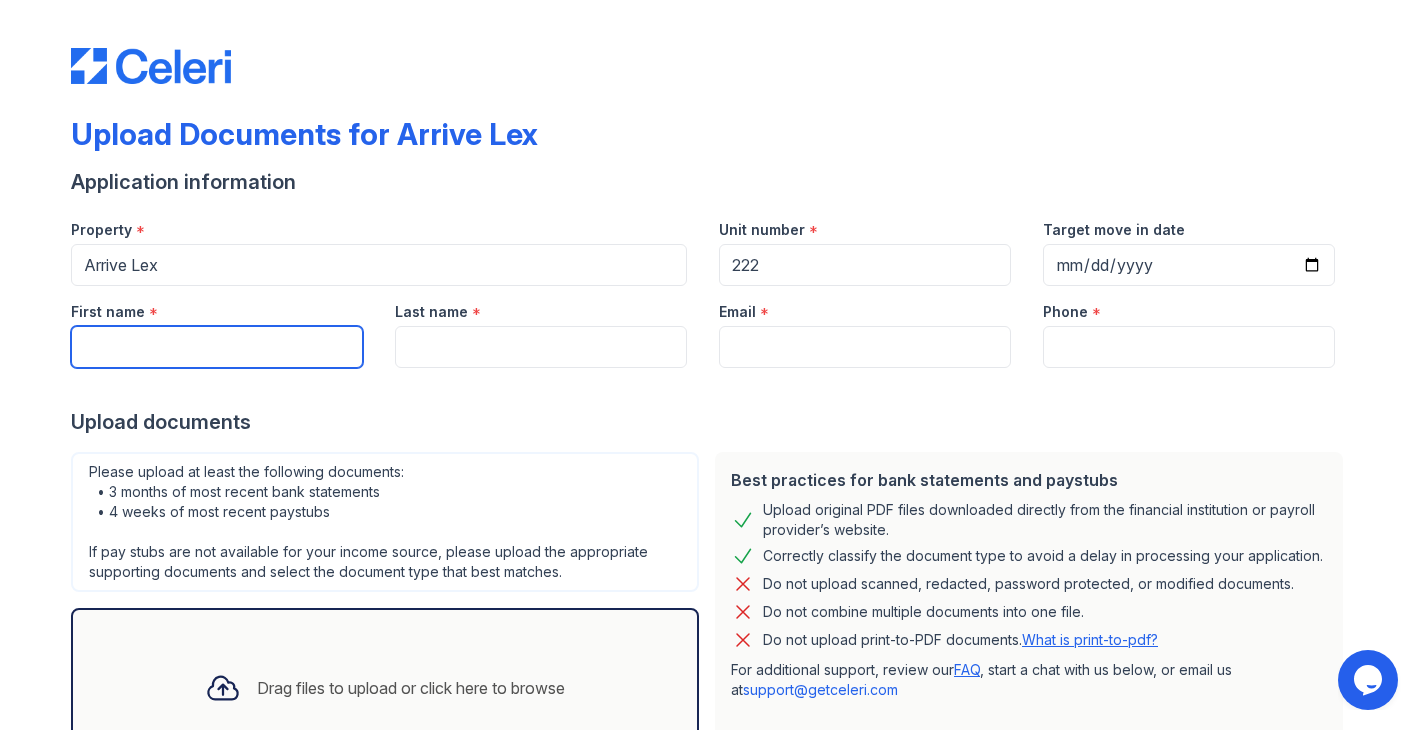 click on "First name" at bounding box center [217, 347] 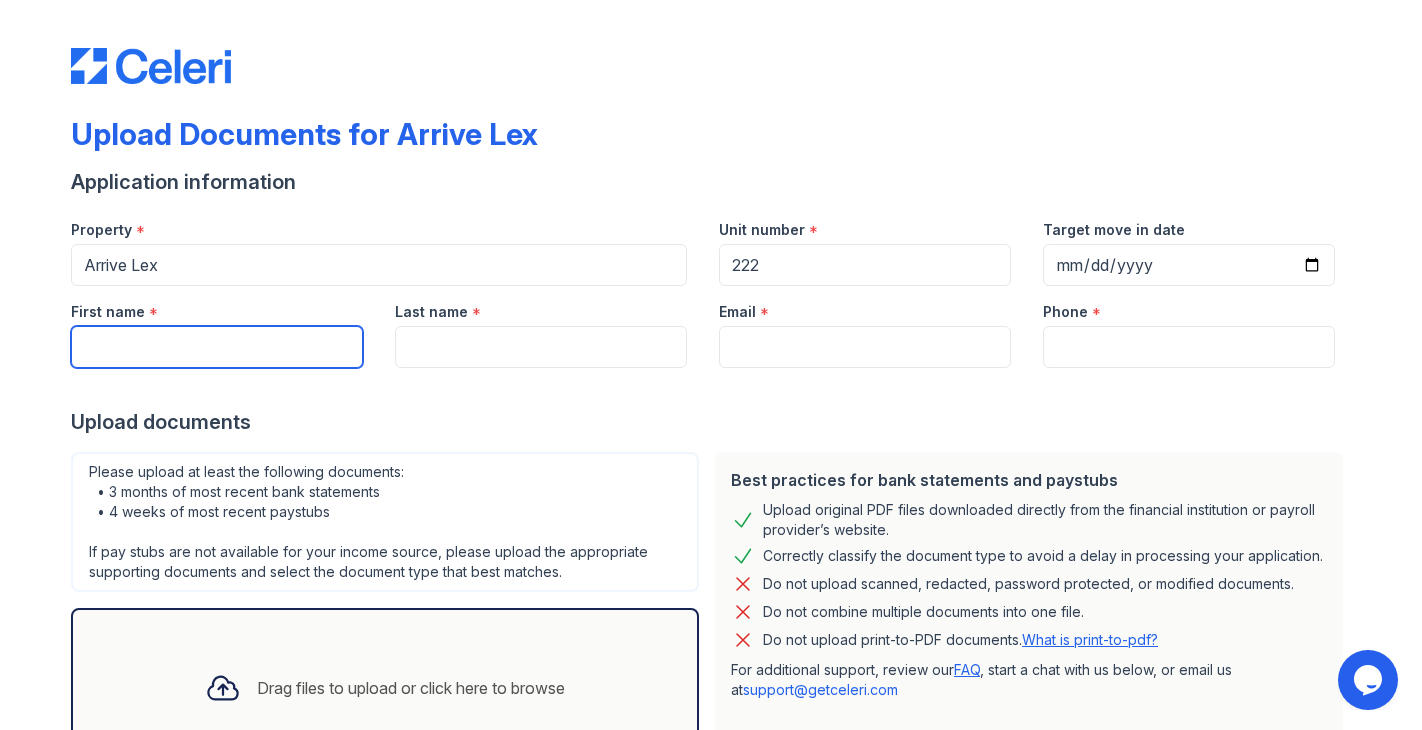 type on "[FIRST]" 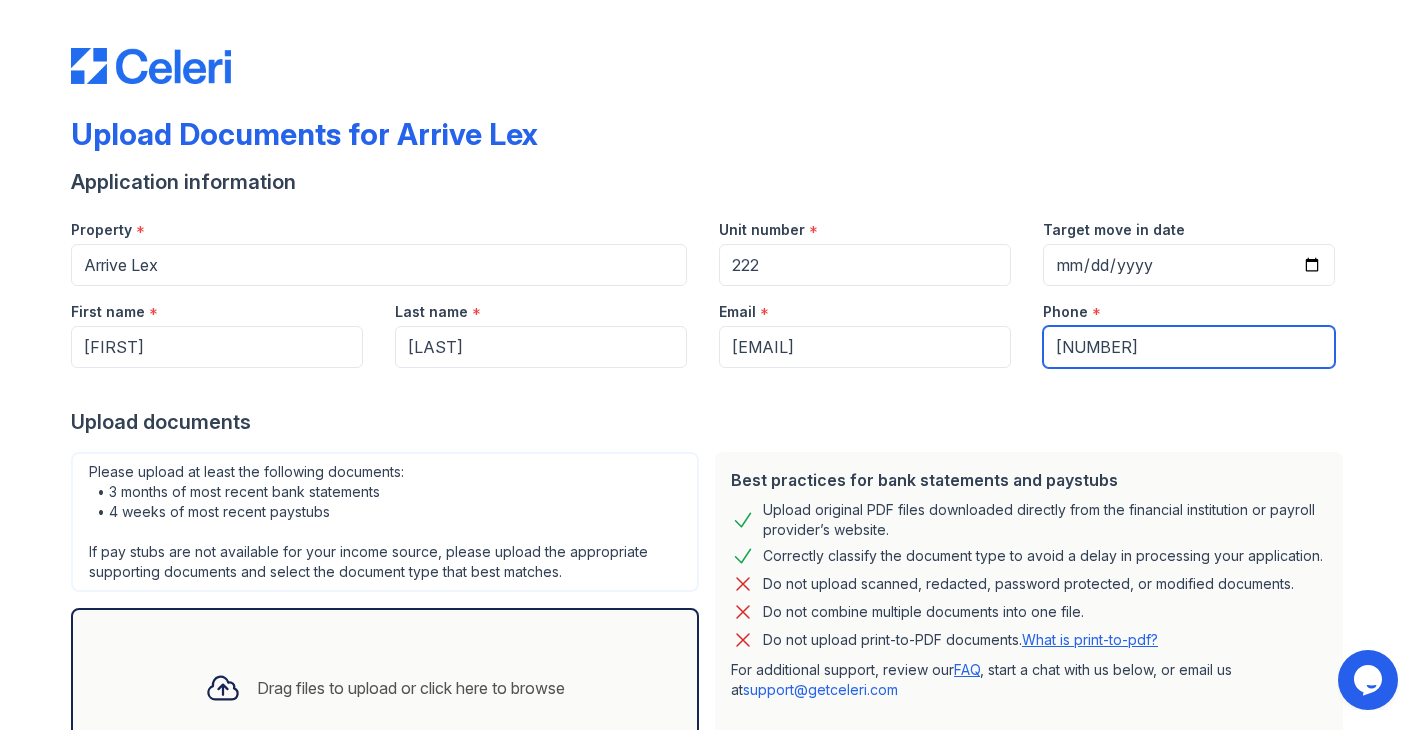 click on "[NUMBER]" at bounding box center [1189, 347] 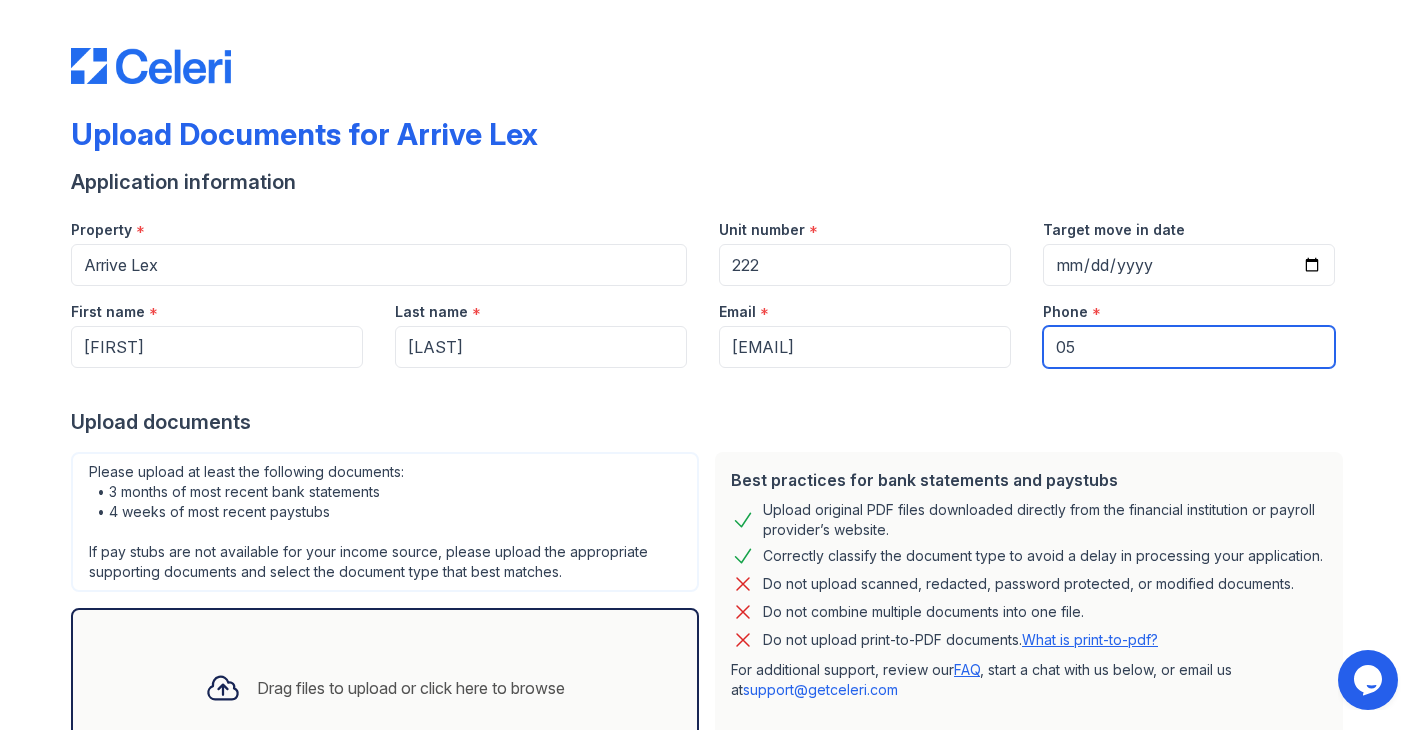 type on "0" 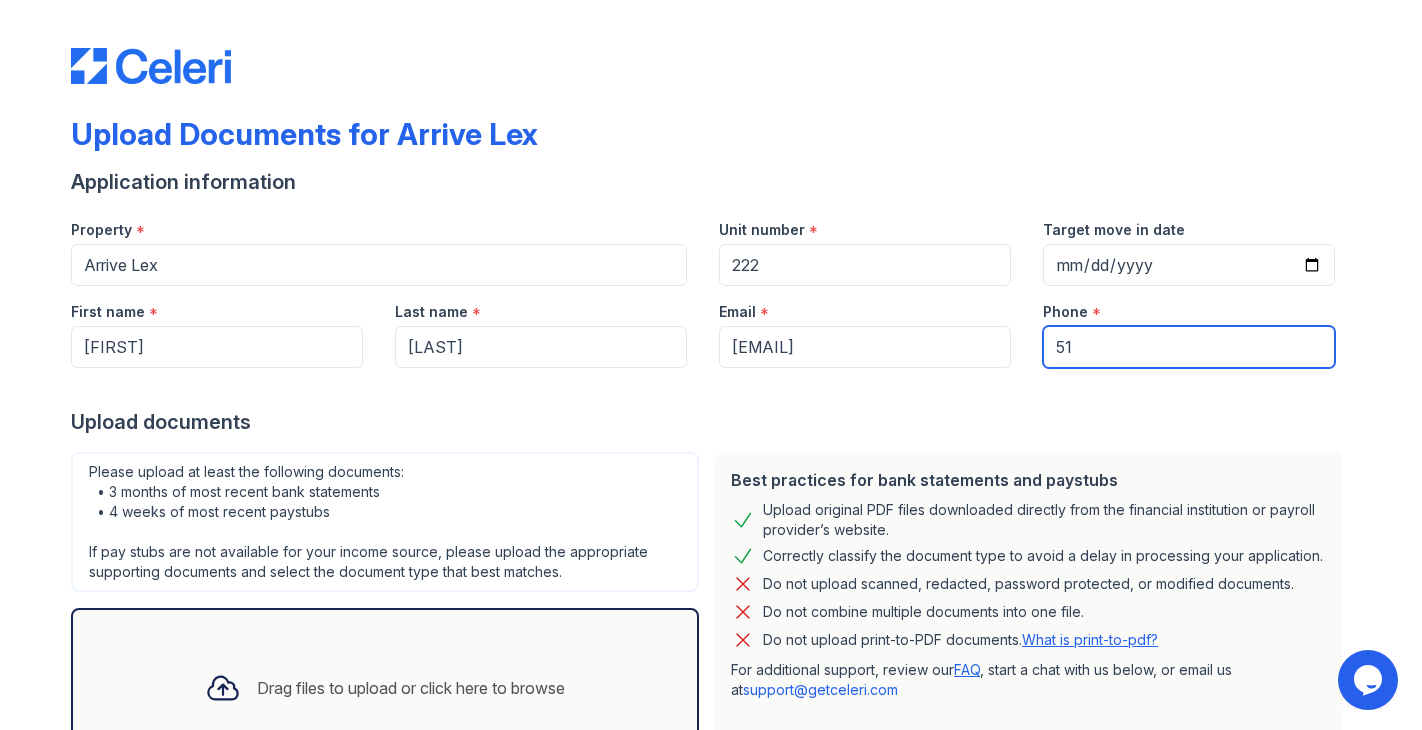 type on "[PHONE]" 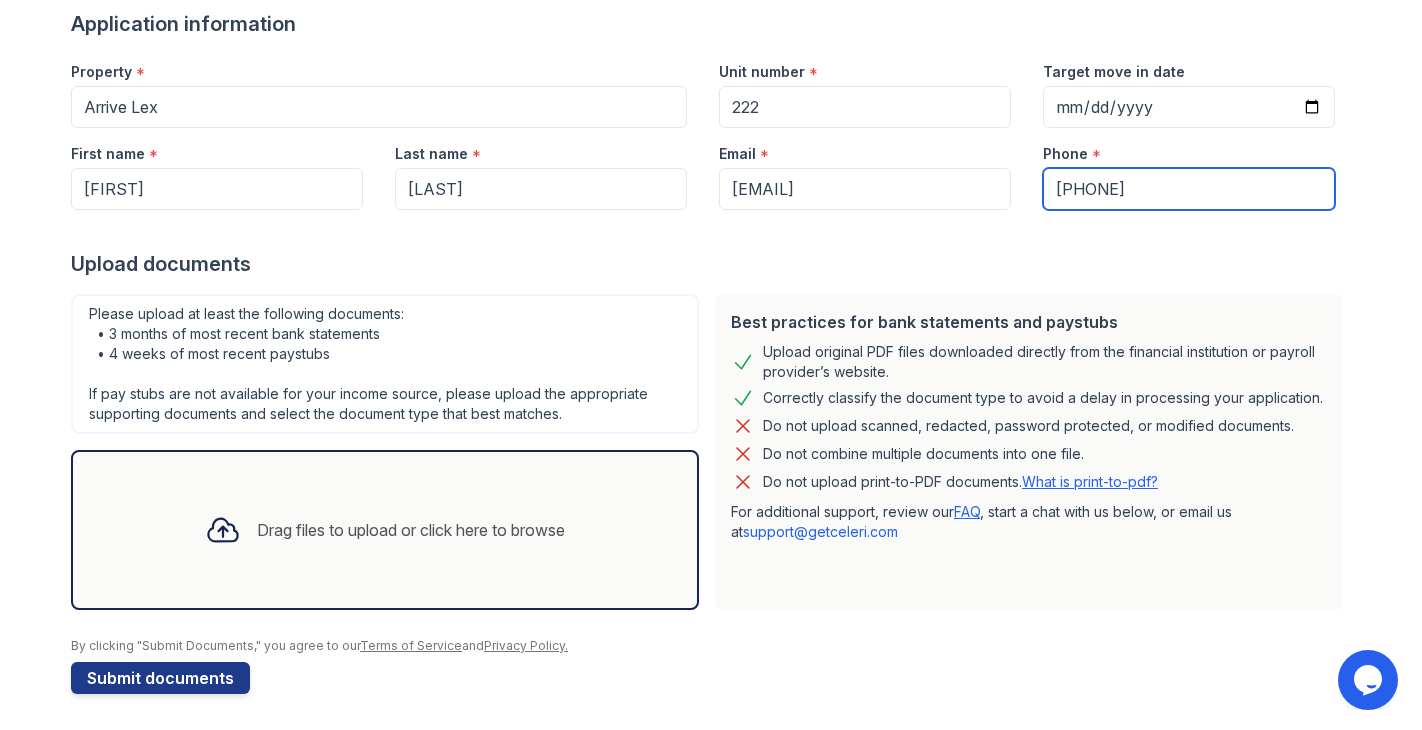 scroll, scrollTop: 162, scrollLeft: 0, axis: vertical 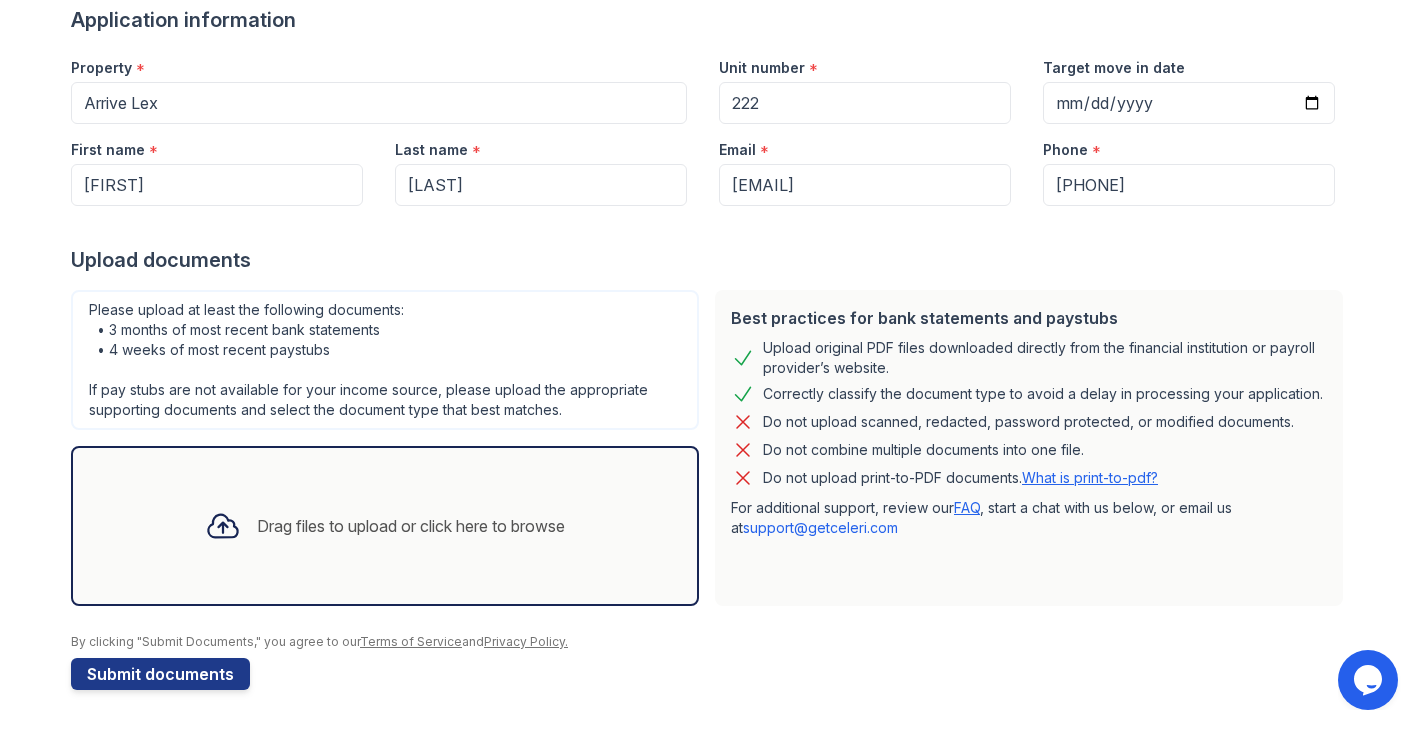 click on "Drag files to upload or click here to browse" at bounding box center [411, 526] 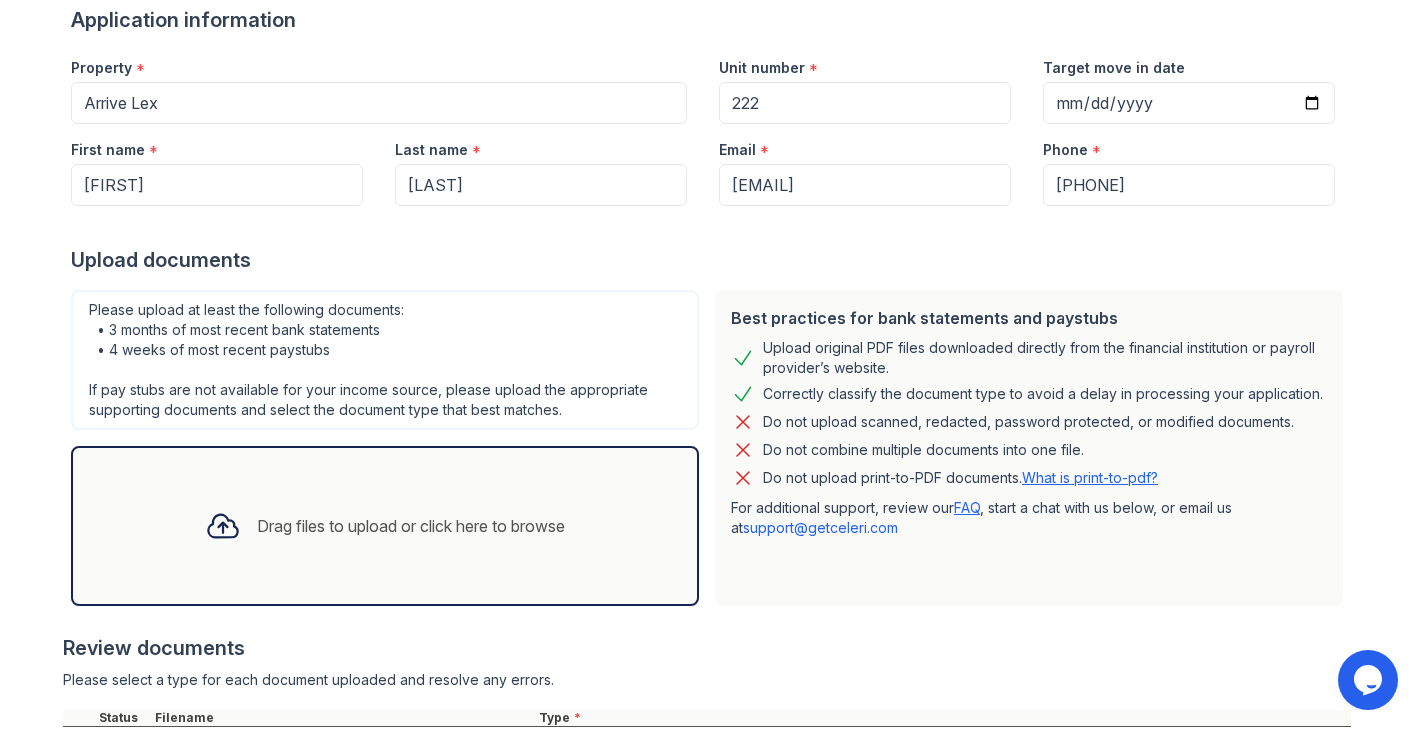 click on "Drag files to upload or click here to browse" at bounding box center (385, 526) 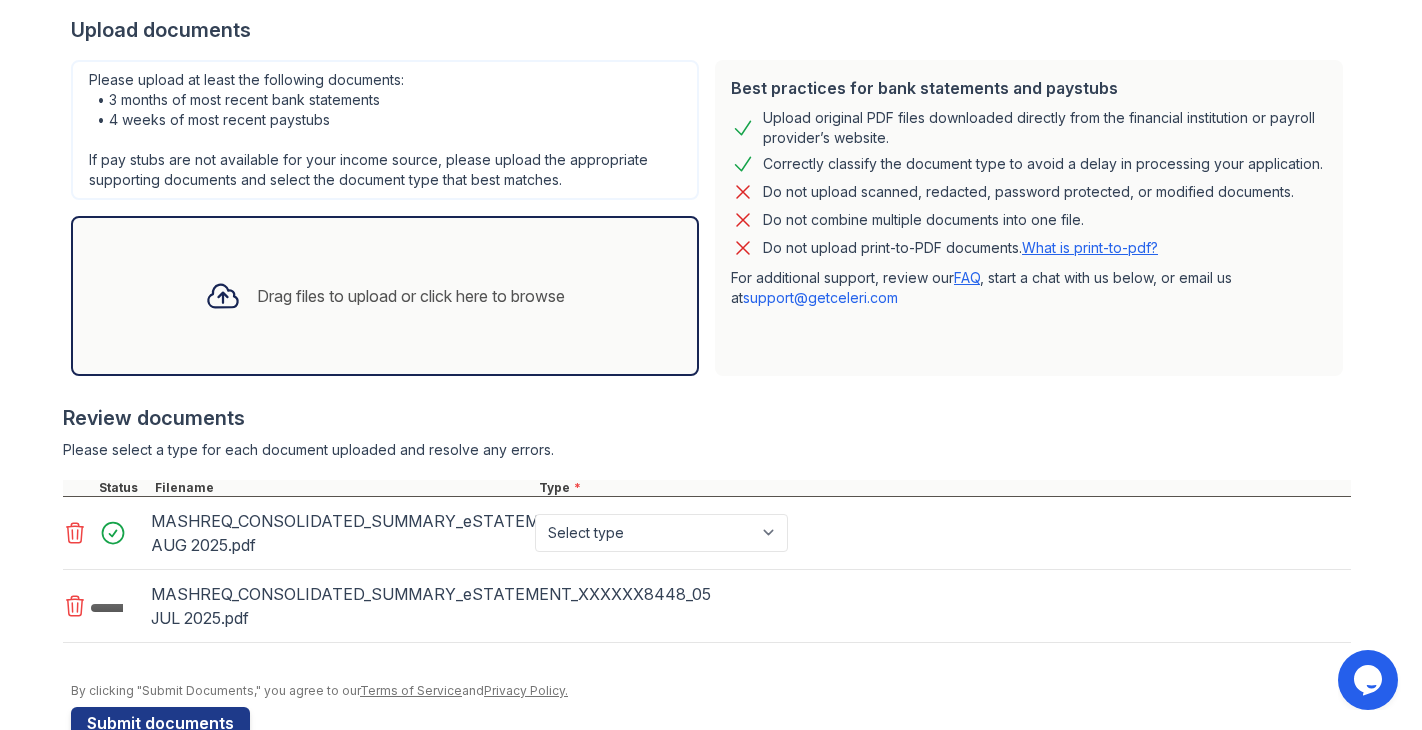 scroll, scrollTop: 395, scrollLeft: 0, axis: vertical 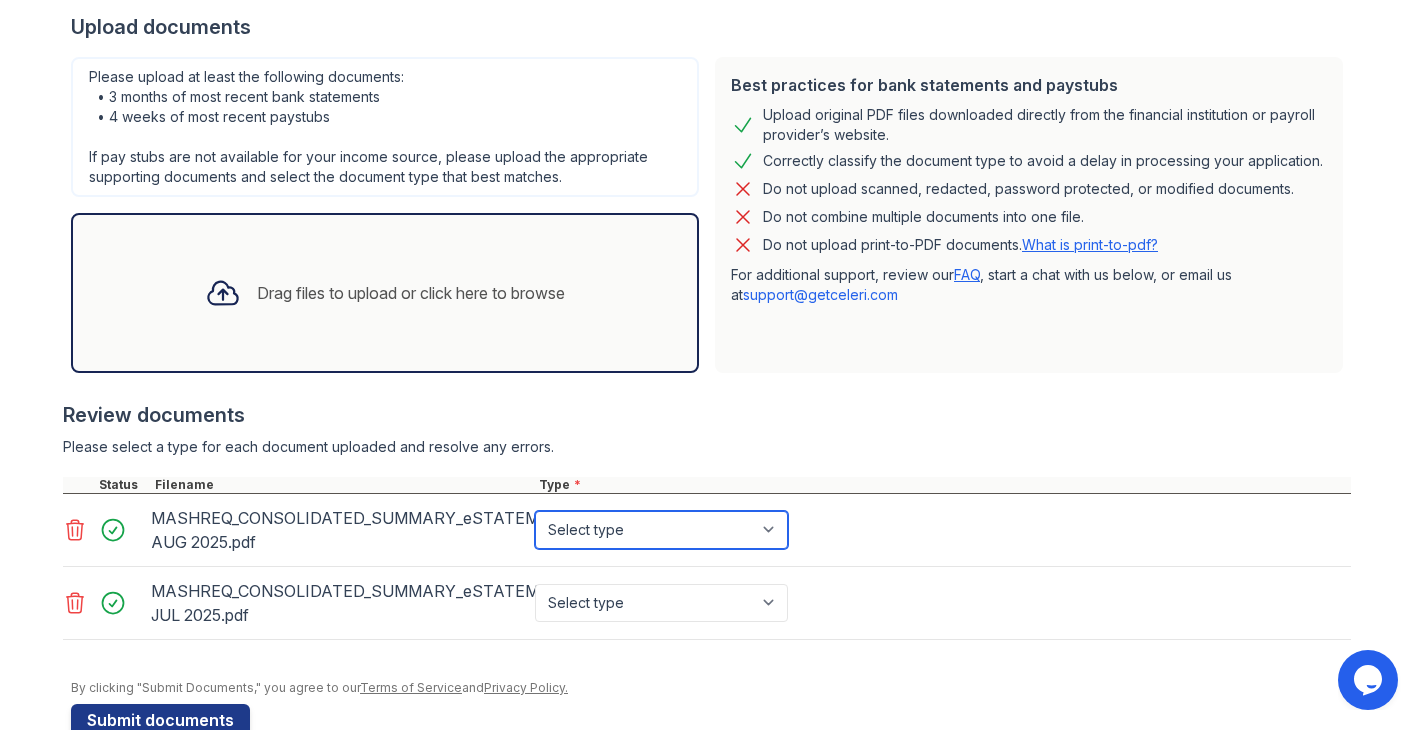 click on "Select type
Paystub
Bank Statement
Offer Letter
Tax Documents
Benefit Award Letter
Investment Account Statement
Other" at bounding box center (661, 530) 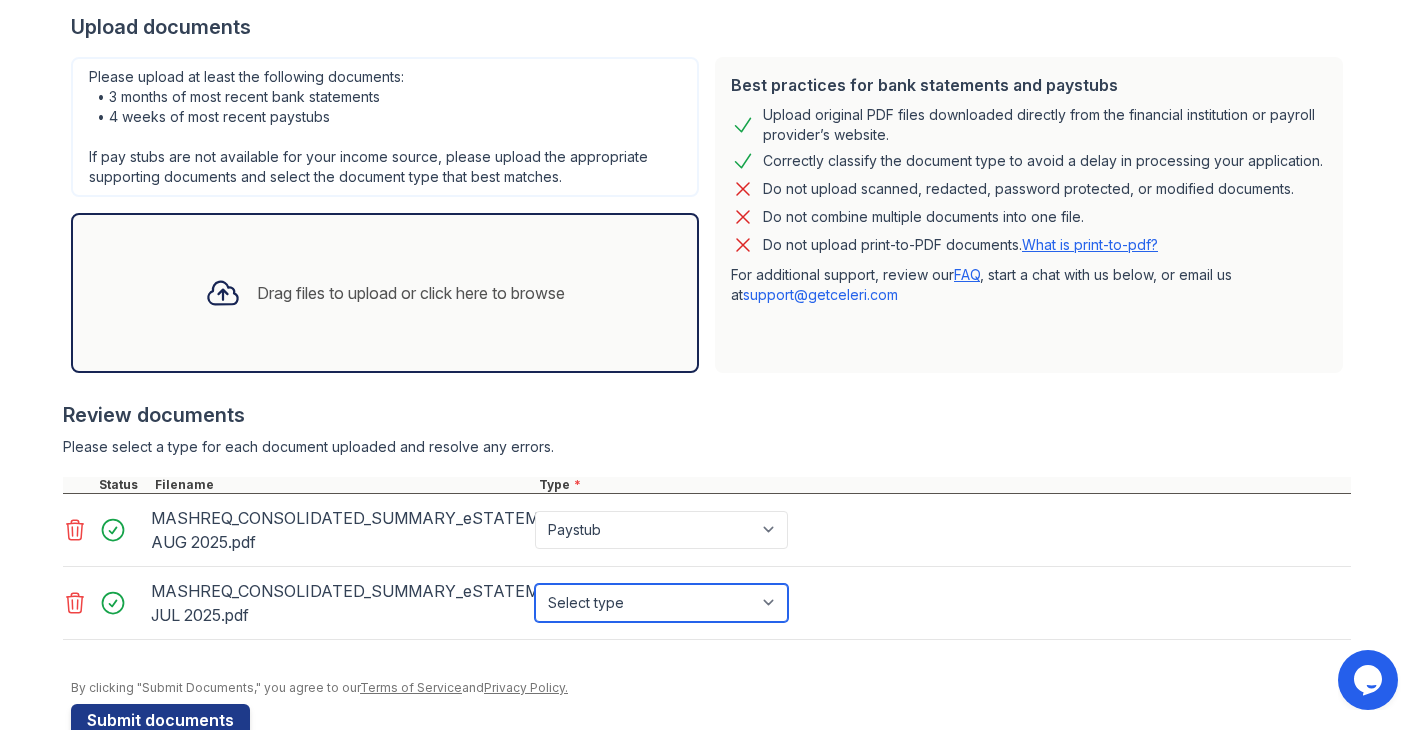click on "Select type
Paystub
Bank Statement
Offer Letter
Tax Documents
Benefit Award Letter
Investment Account Statement
Other" at bounding box center [661, 603] 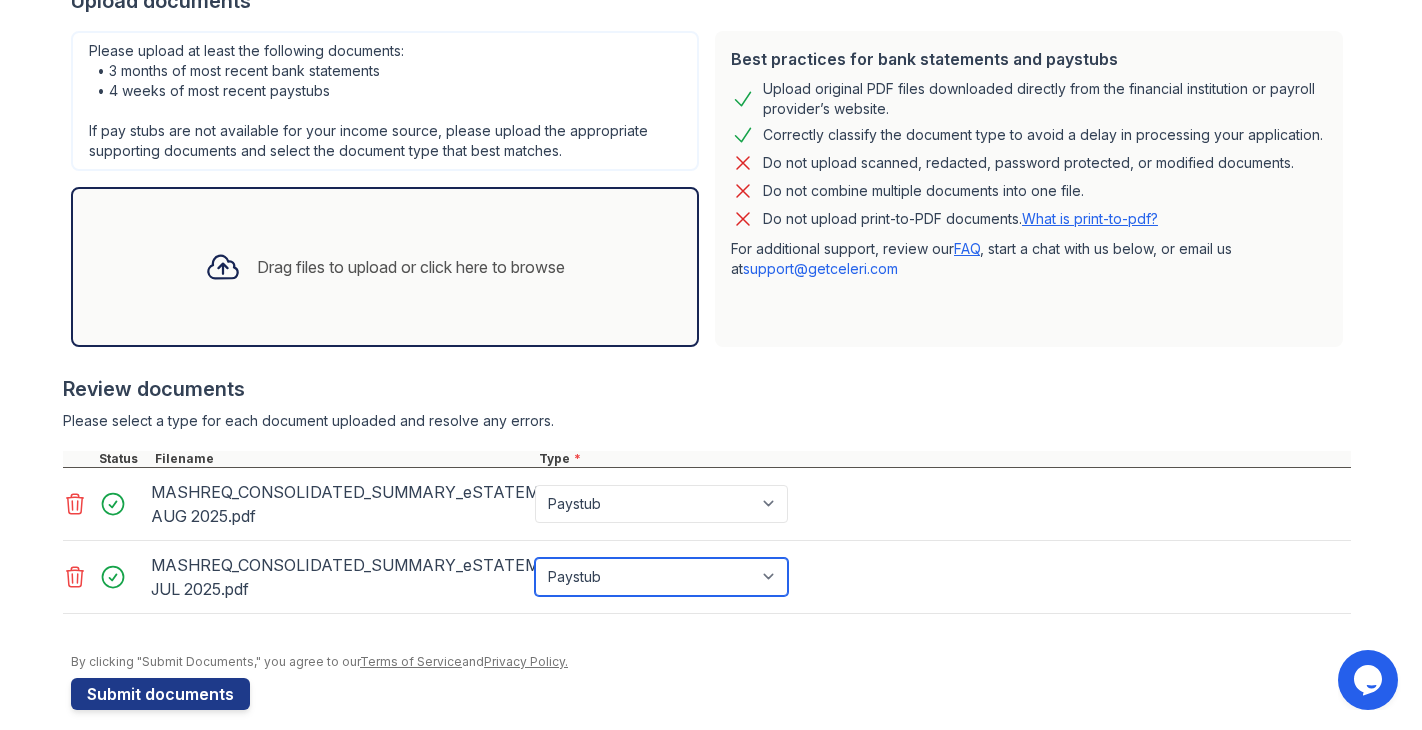 scroll, scrollTop: 441, scrollLeft: 0, axis: vertical 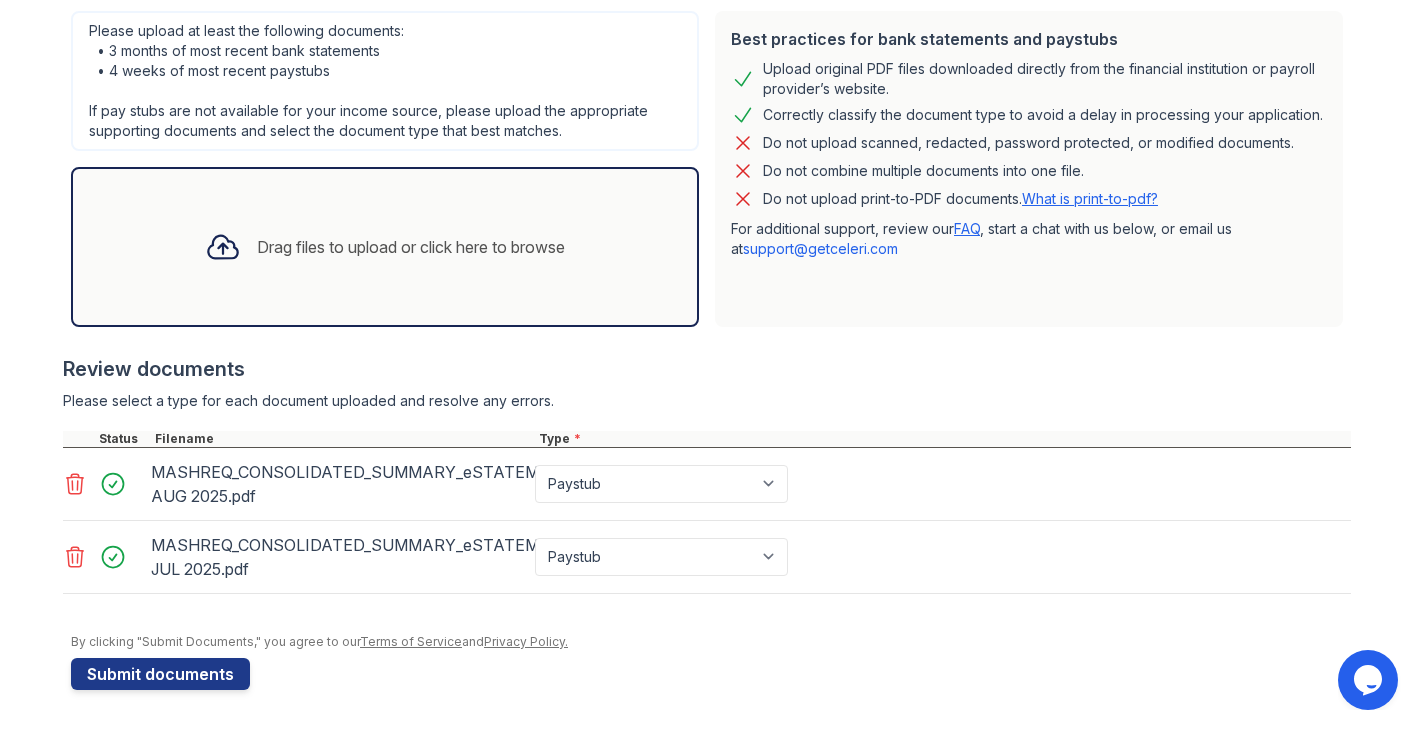 click on "Drag files to upload or click here to browse" at bounding box center [411, 247] 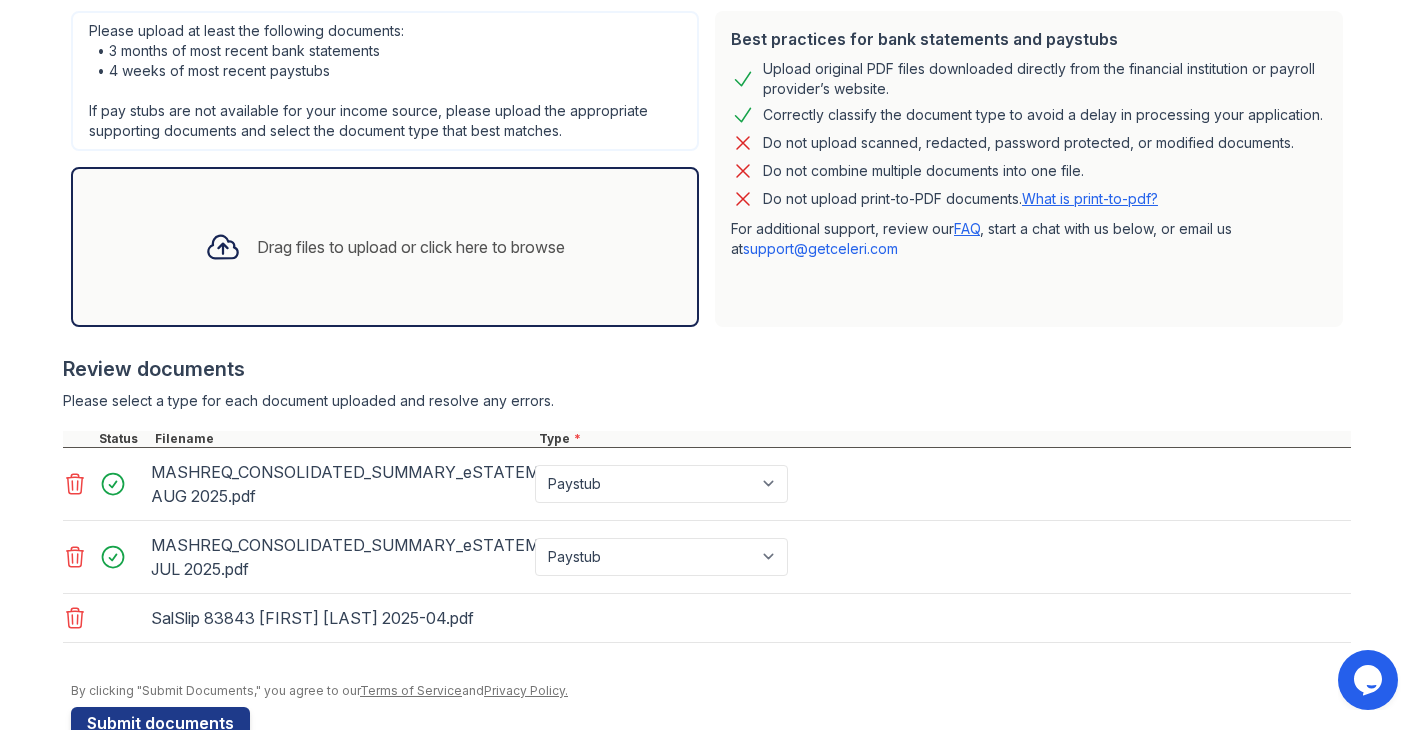 click on "Drag files to upload or click here to browse" at bounding box center (411, 247) 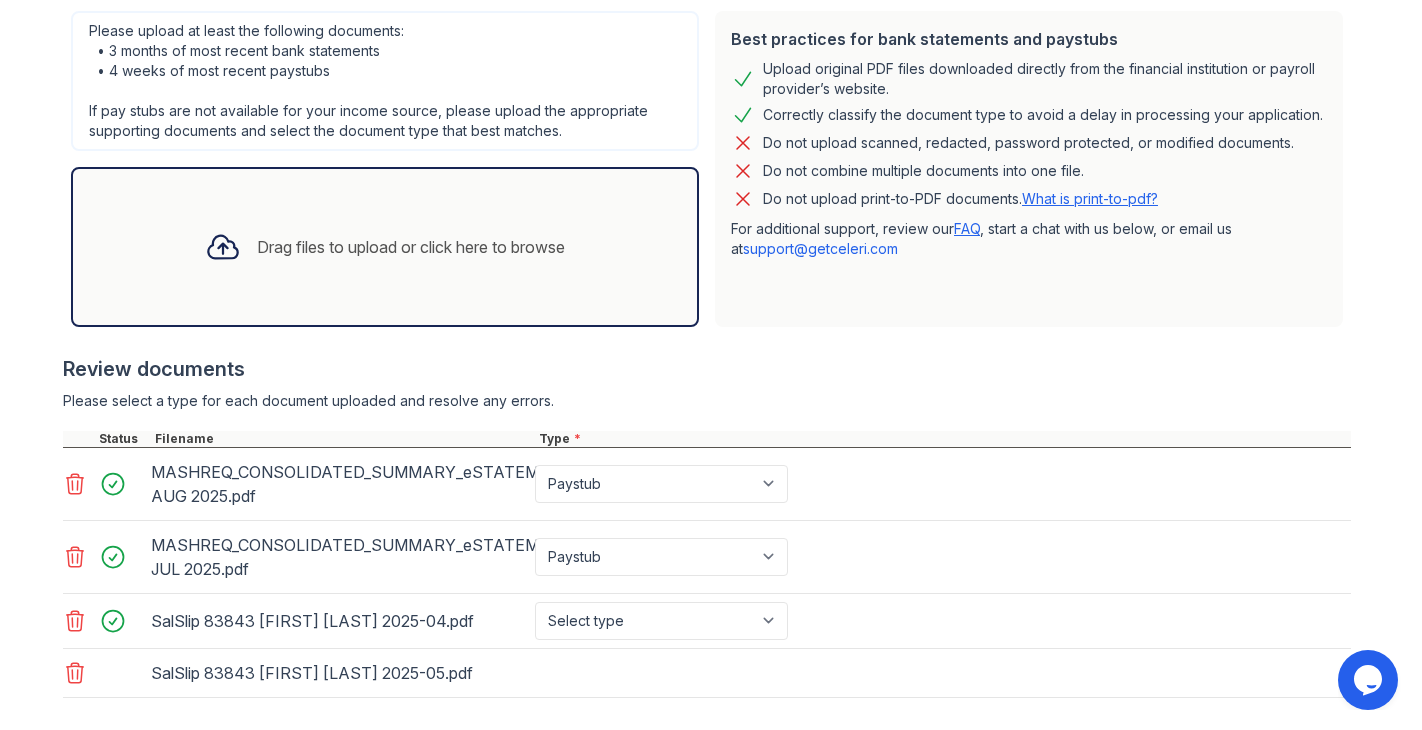 click on "Drag files to upload or click here to browse" at bounding box center [385, 247] 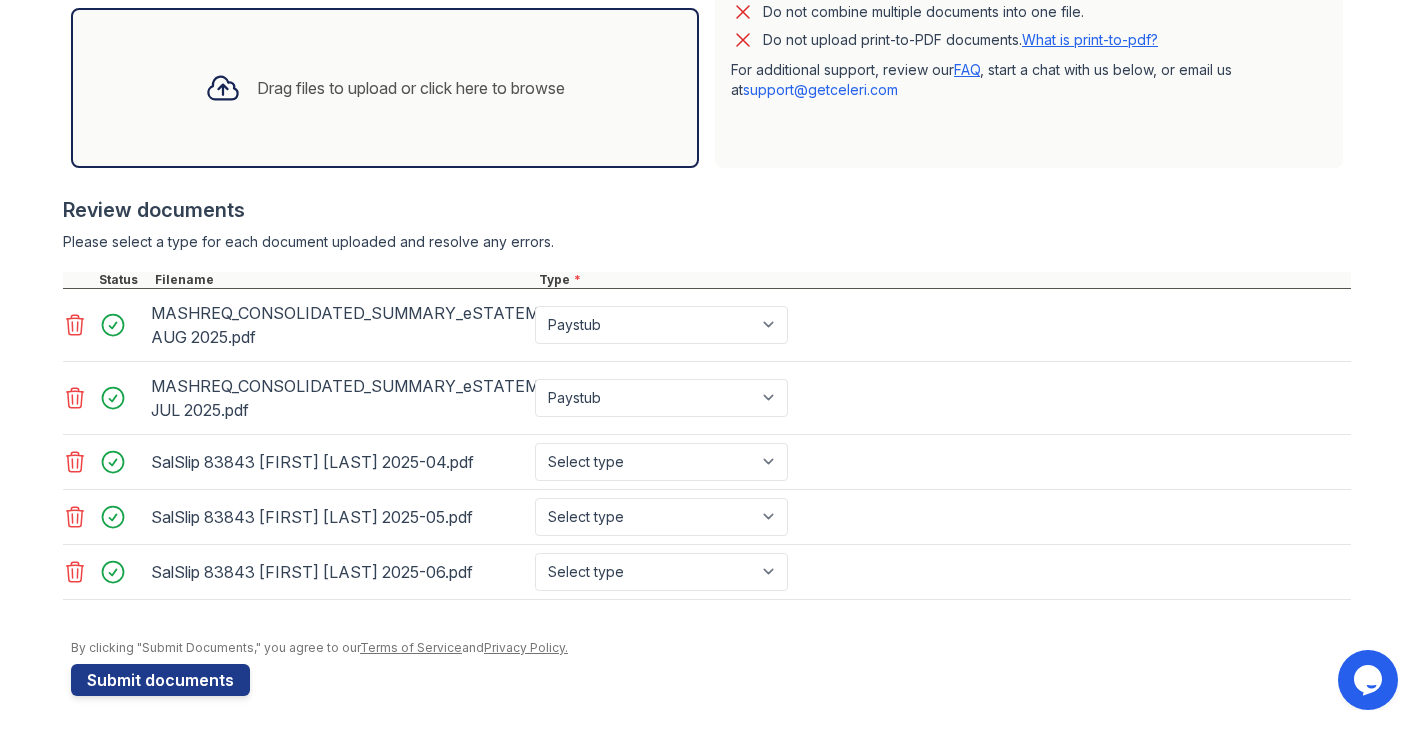 scroll, scrollTop: 601, scrollLeft: 0, axis: vertical 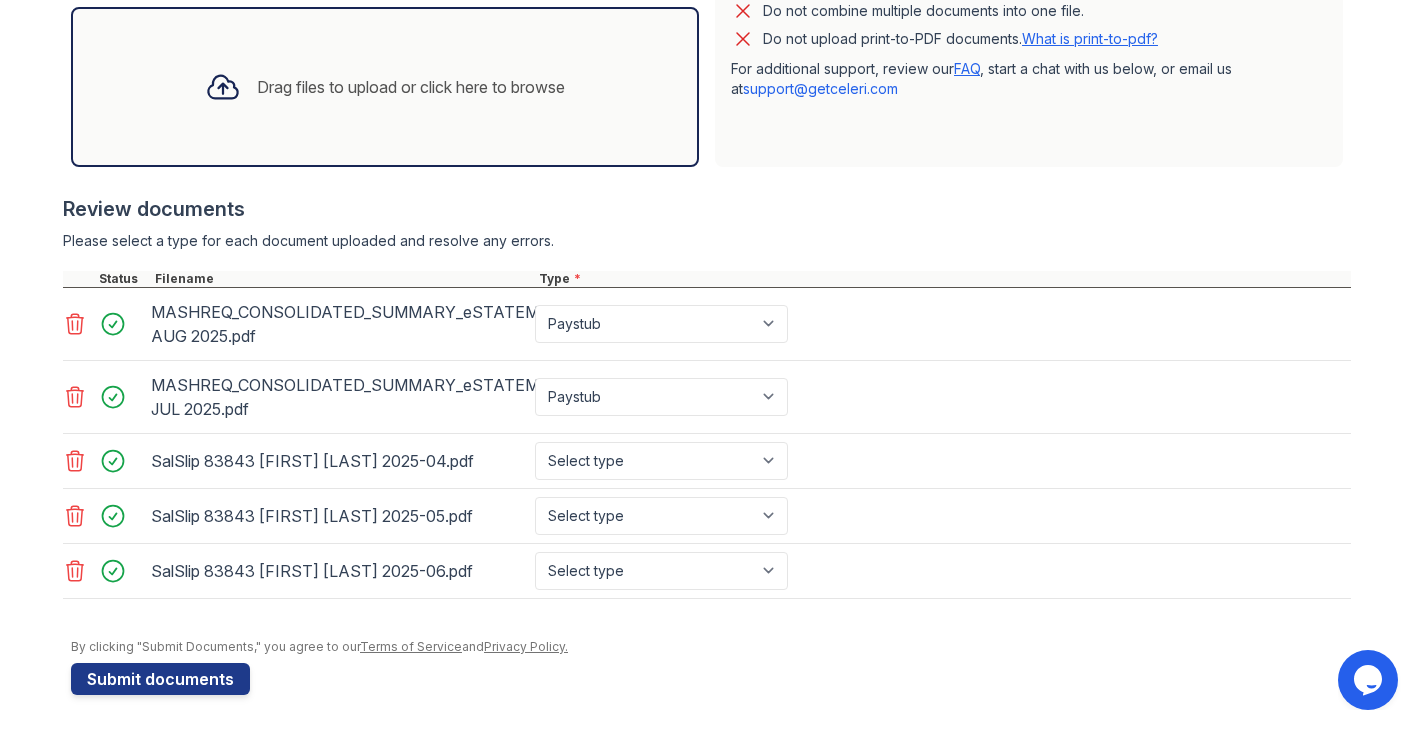 click on "Drag files to upload or click here to browse" at bounding box center [385, 87] 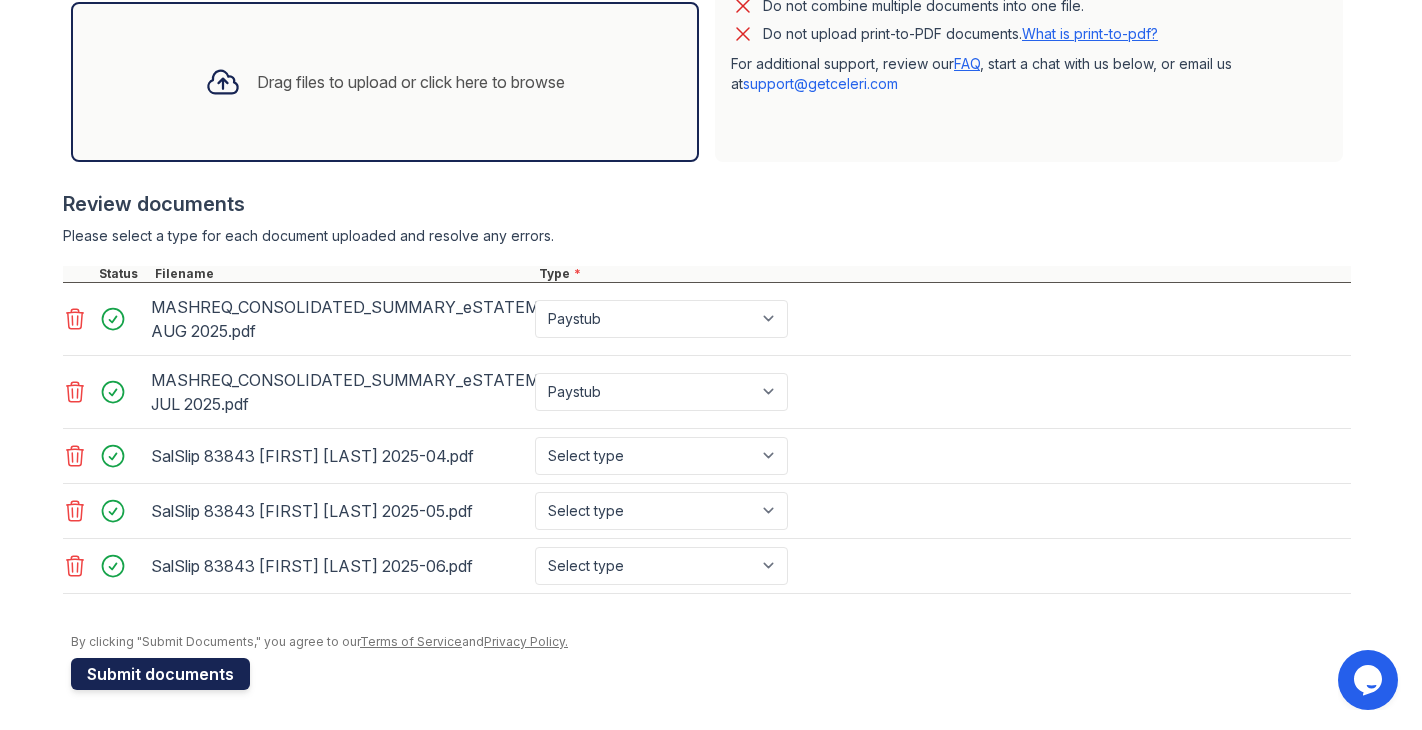 click on "Submit documents" at bounding box center [160, 674] 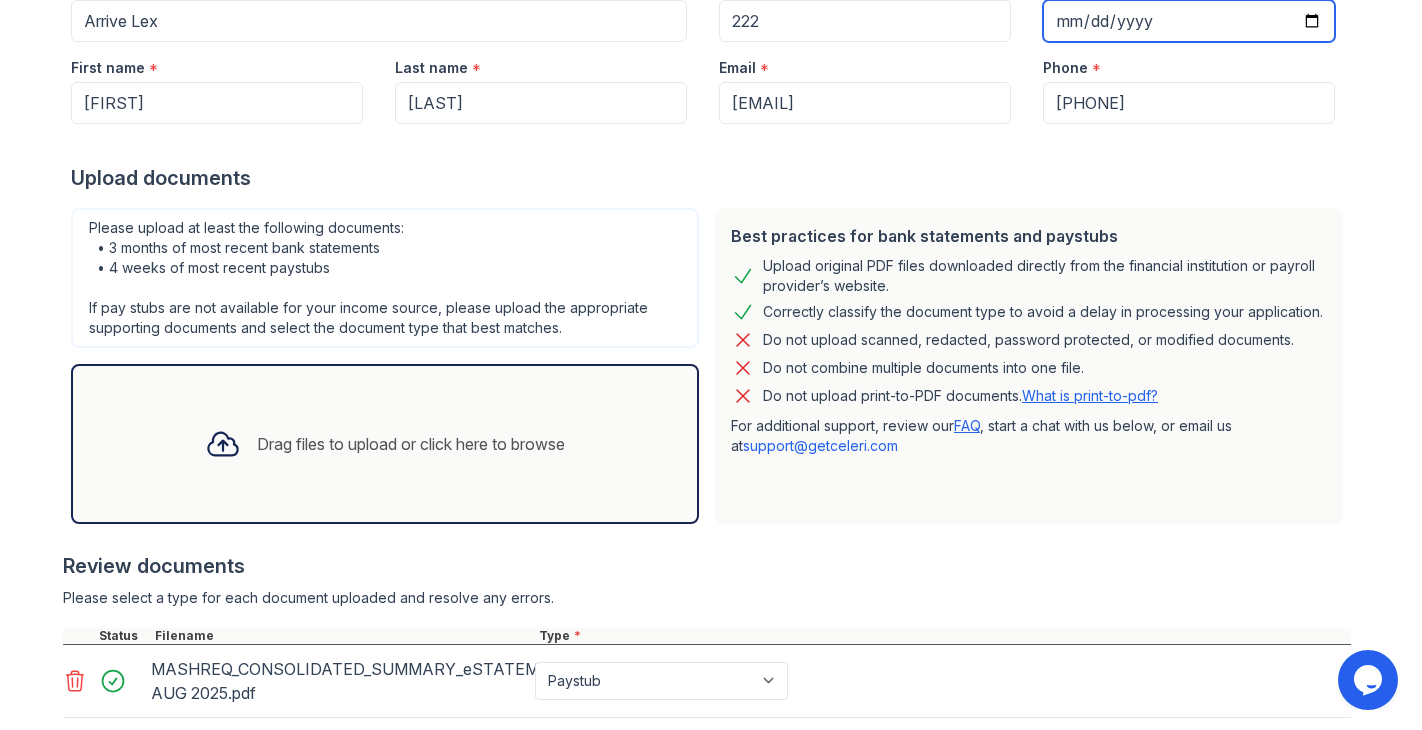 click on "[DATE]" at bounding box center [1189, 21] 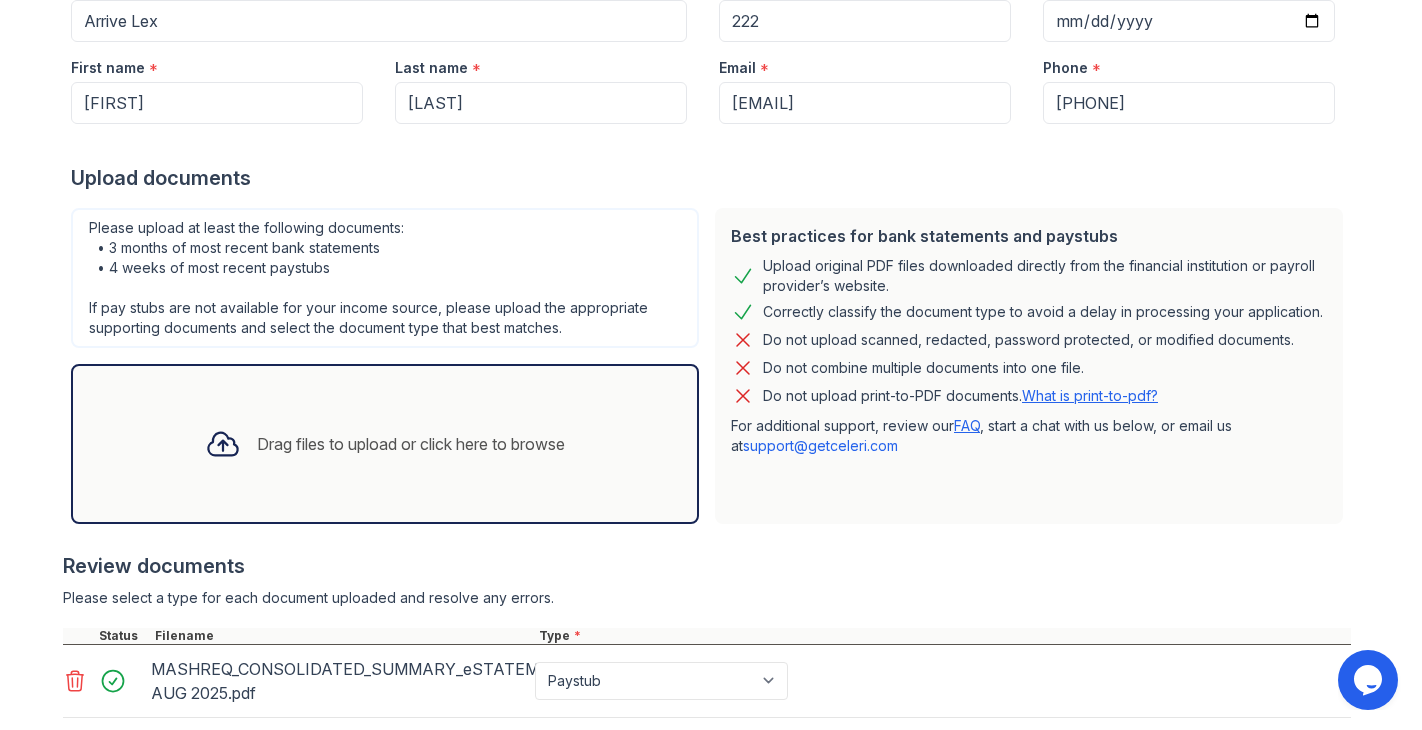 click on "Upload documents" at bounding box center (711, 178) 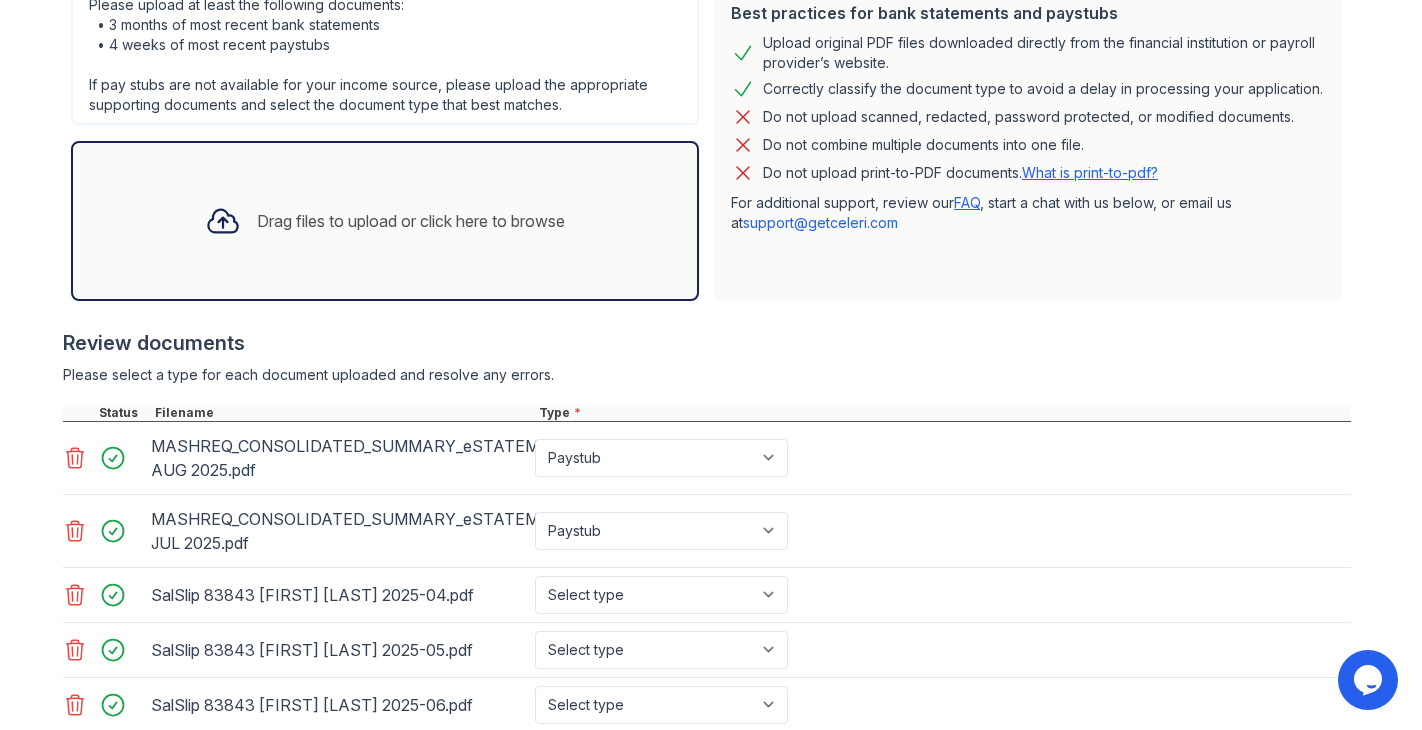 scroll, scrollTop: 606, scrollLeft: 0, axis: vertical 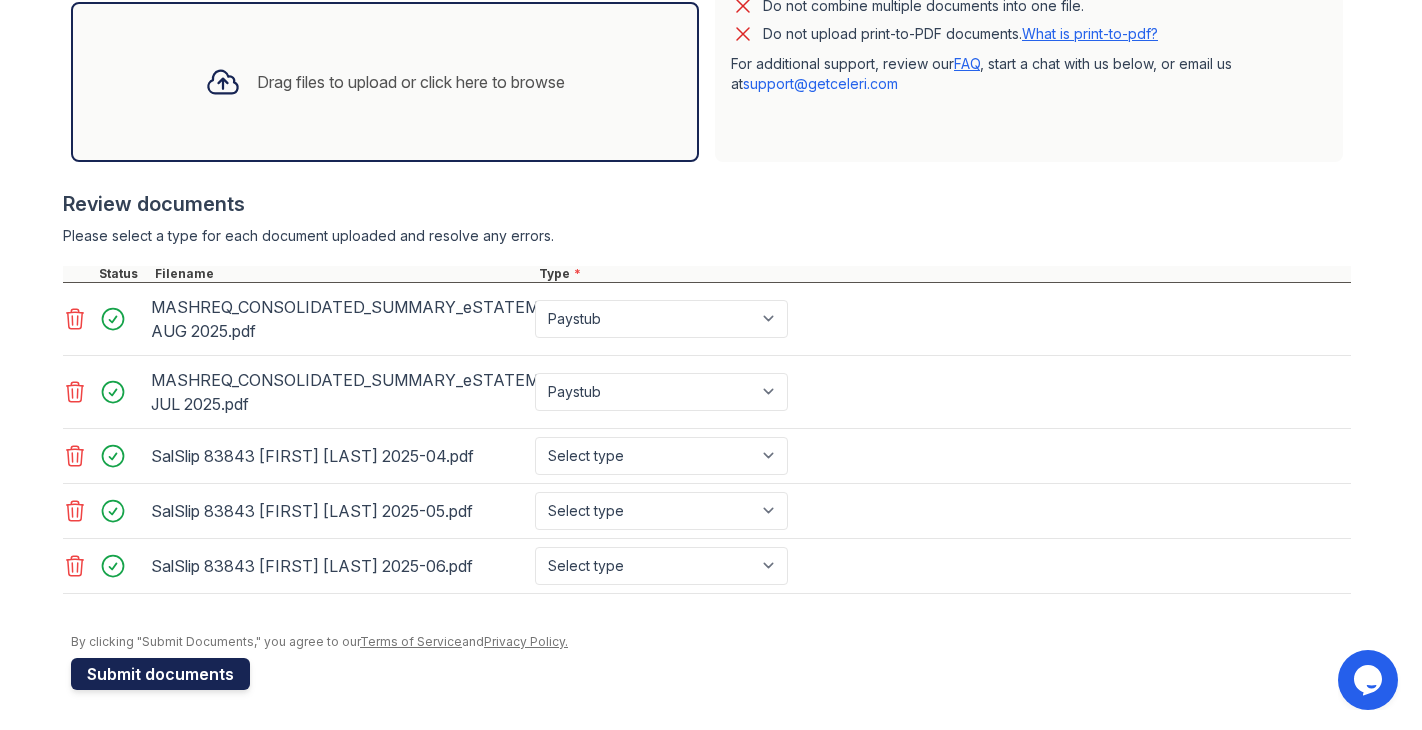 click on "Submit documents" at bounding box center (160, 674) 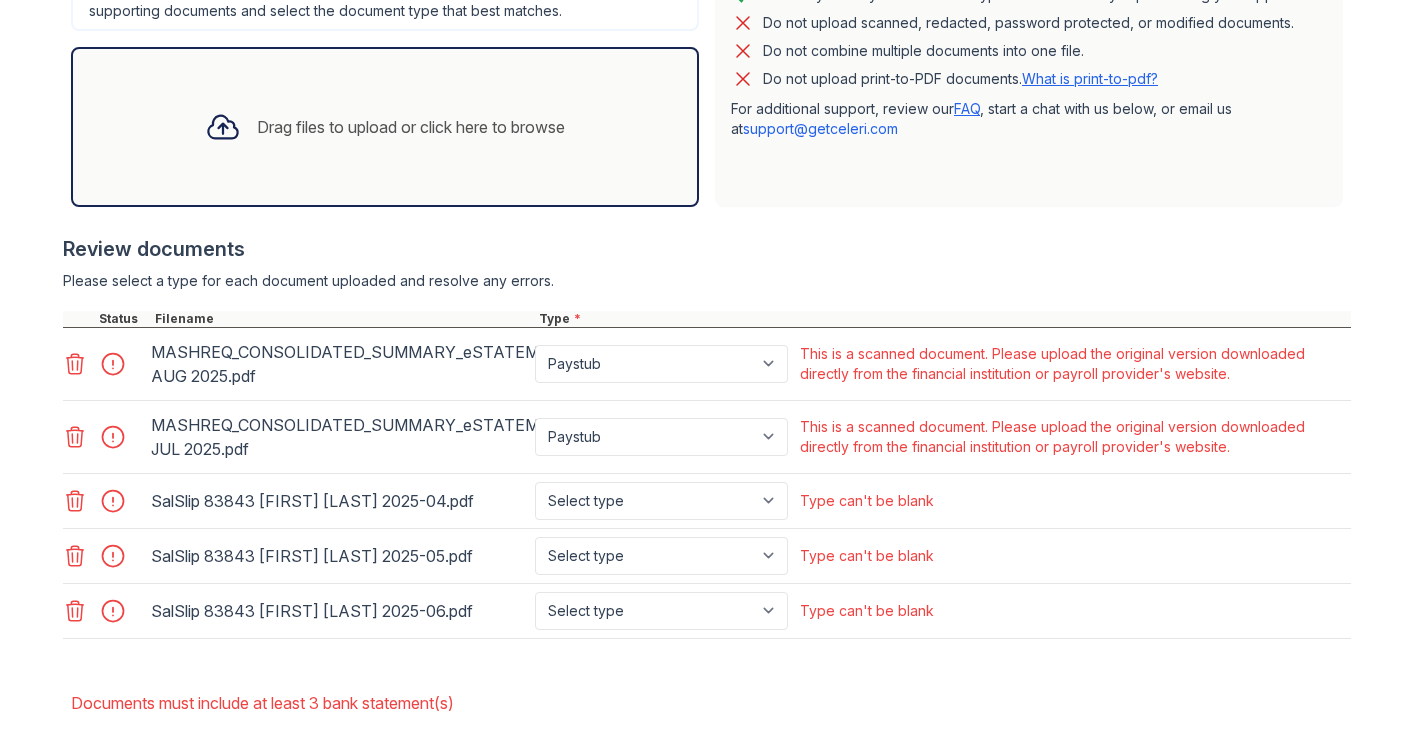 scroll, scrollTop: 726, scrollLeft: 0, axis: vertical 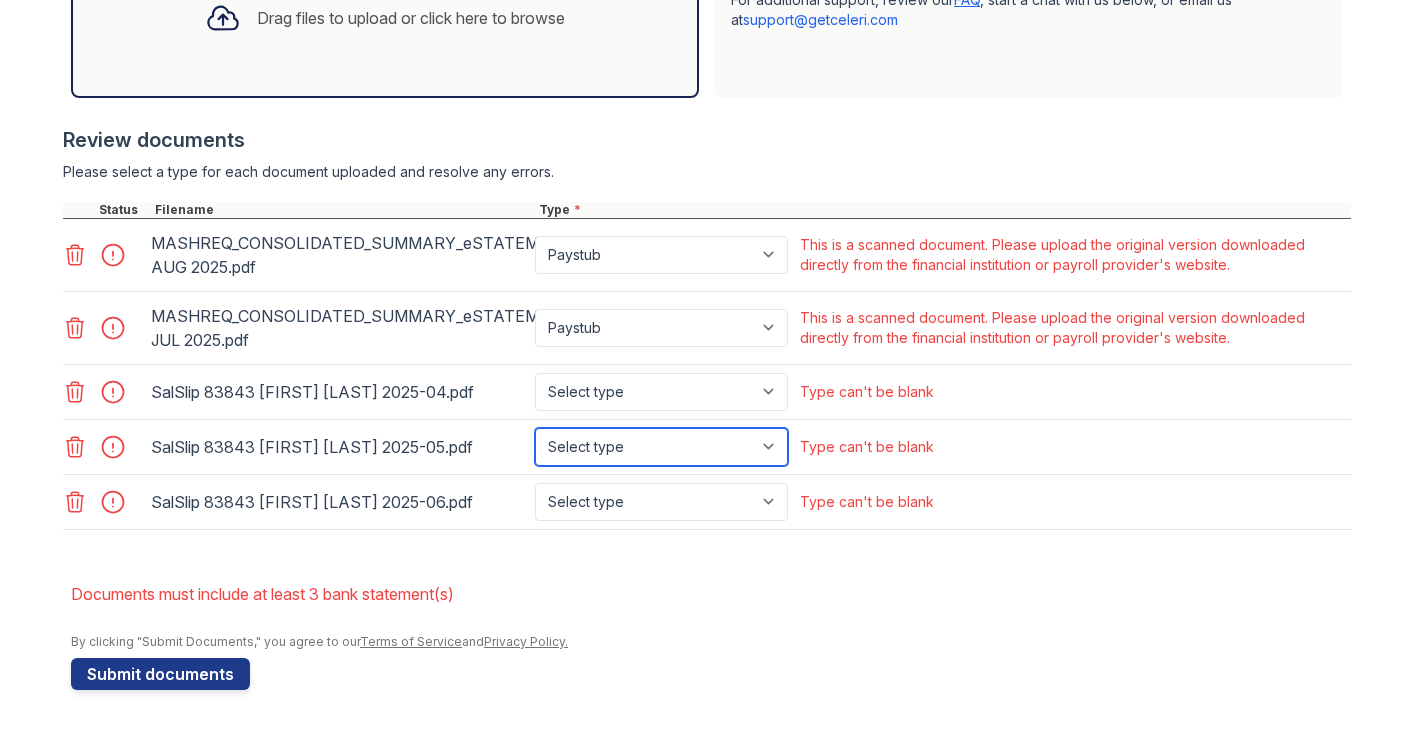 click on "Select type
Paystub
Bank Statement
Offer Letter
Tax Documents
Benefit Award Letter
Investment Account Statement
Other" at bounding box center [661, 447] 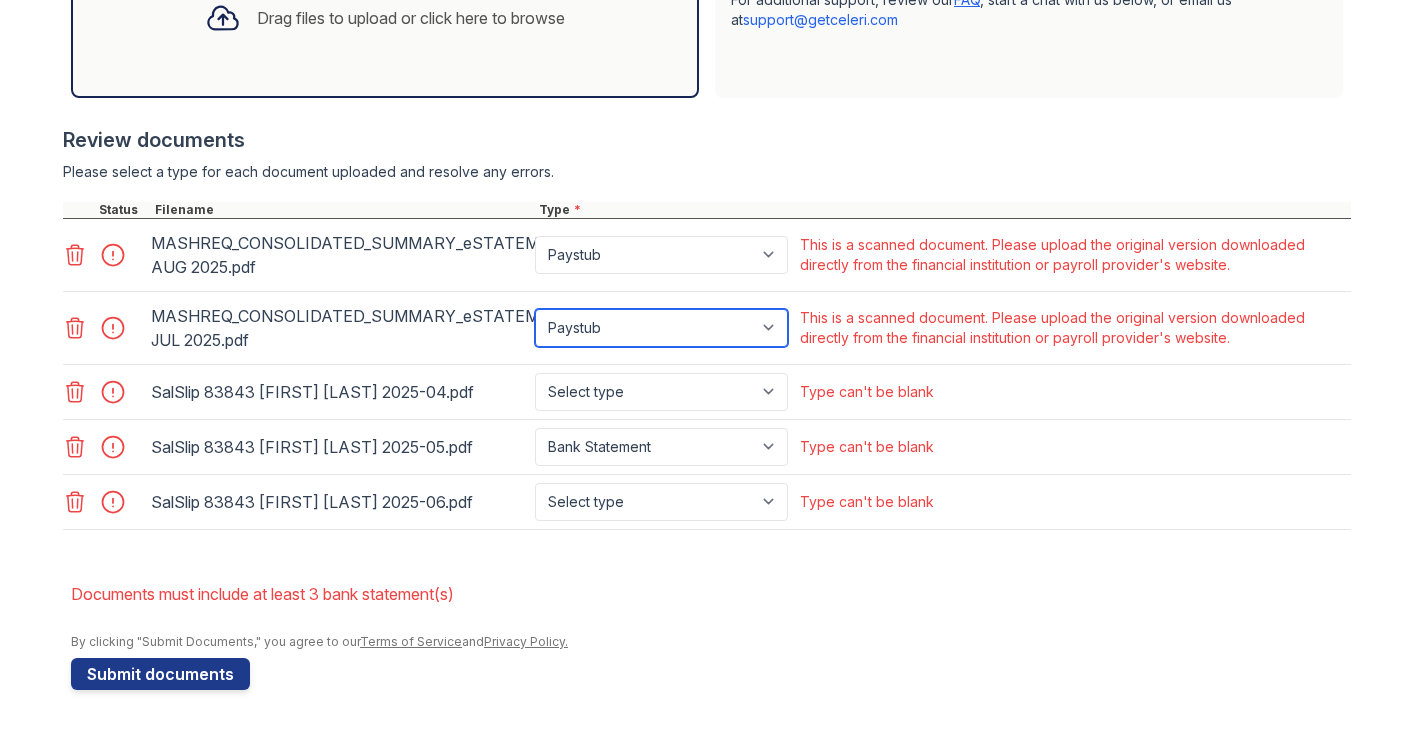 click on "Paystub
Bank Statement
Offer Letter
Tax Documents
Benefit Award Letter
Investment Account Statement
Other" at bounding box center [661, 328] 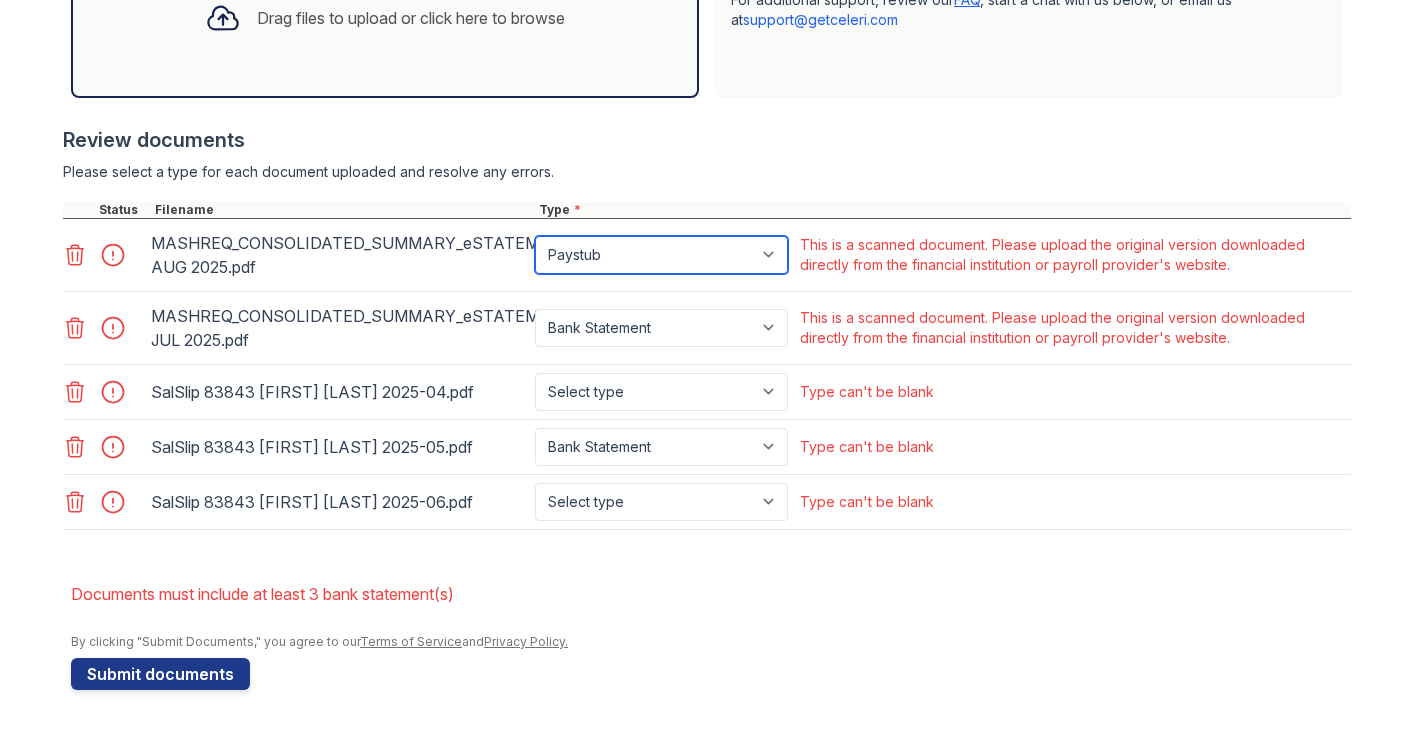 click on "Paystub
Bank Statement
Offer Letter
Tax Documents
Benefit Award Letter
Investment Account Statement
Other" at bounding box center (661, 255) 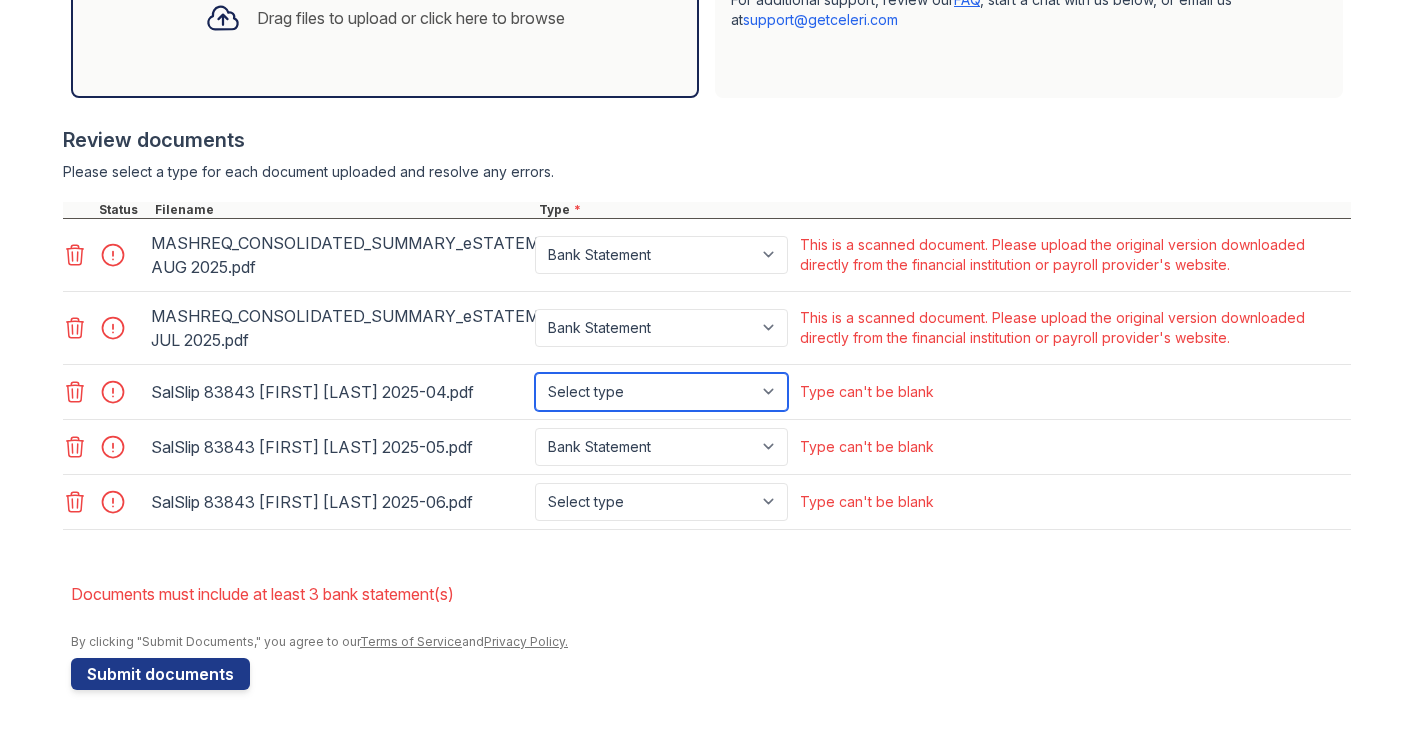 click on "Select type
Paystub
Bank Statement
Offer Letter
Tax Documents
Benefit Award Letter
Investment Account Statement
Other" at bounding box center [661, 392] 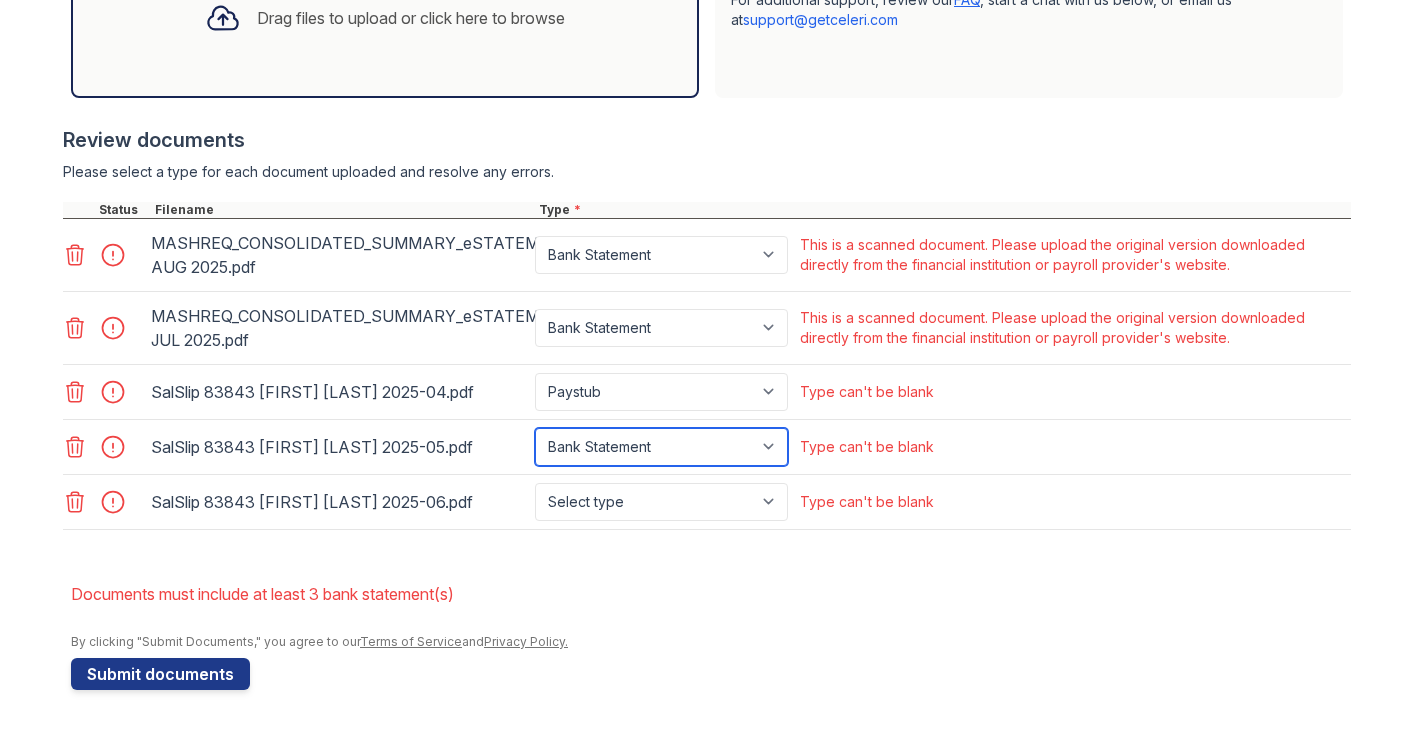 click on "Select type
Paystub
Bank Statement
Offer Letter
Tax Documents
Benefit Award Letter
Investment Account Statement
Other" at bounding box center (661, 447) 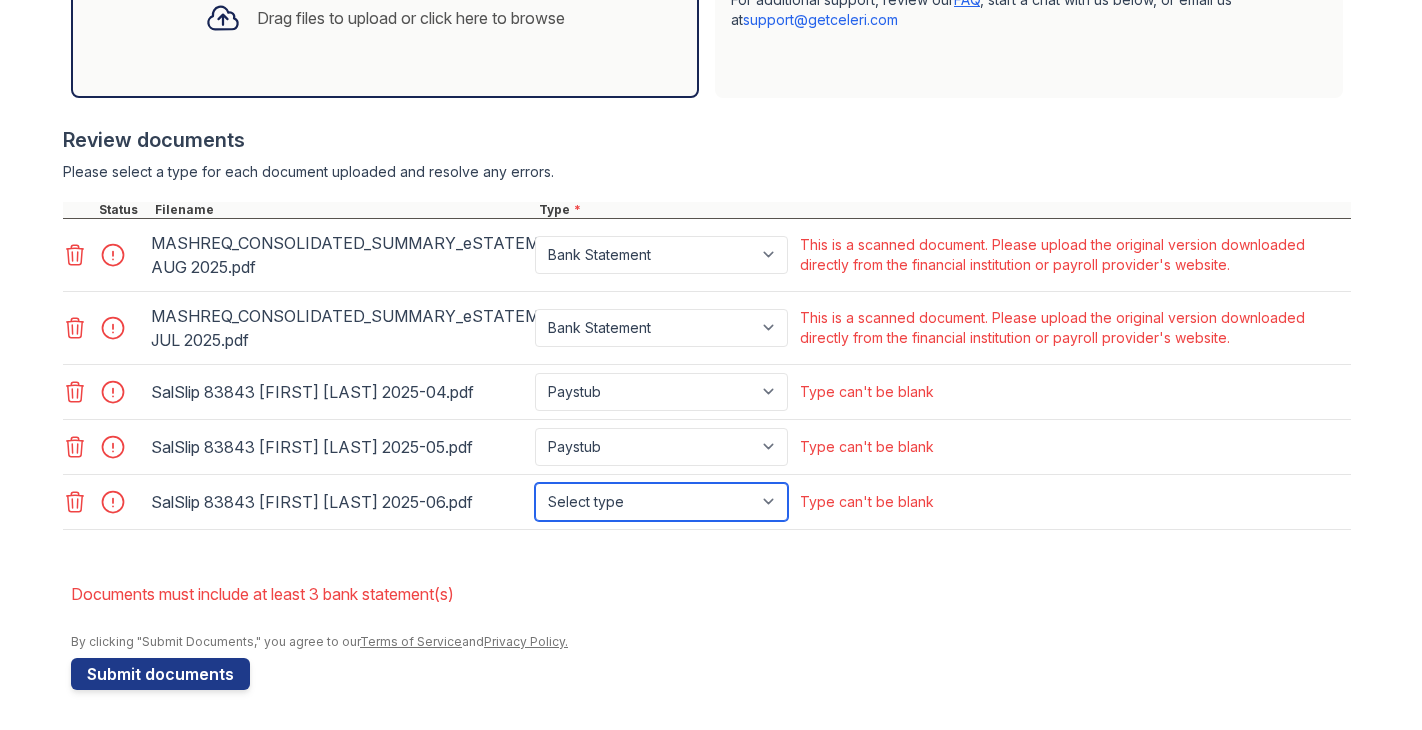 click on "Select type
Paystub
Bank Statement
Offer Letter
Tax Documents
Benefit Award Letter
Investment Account Statement
Other" at bounding box center (661, 502) 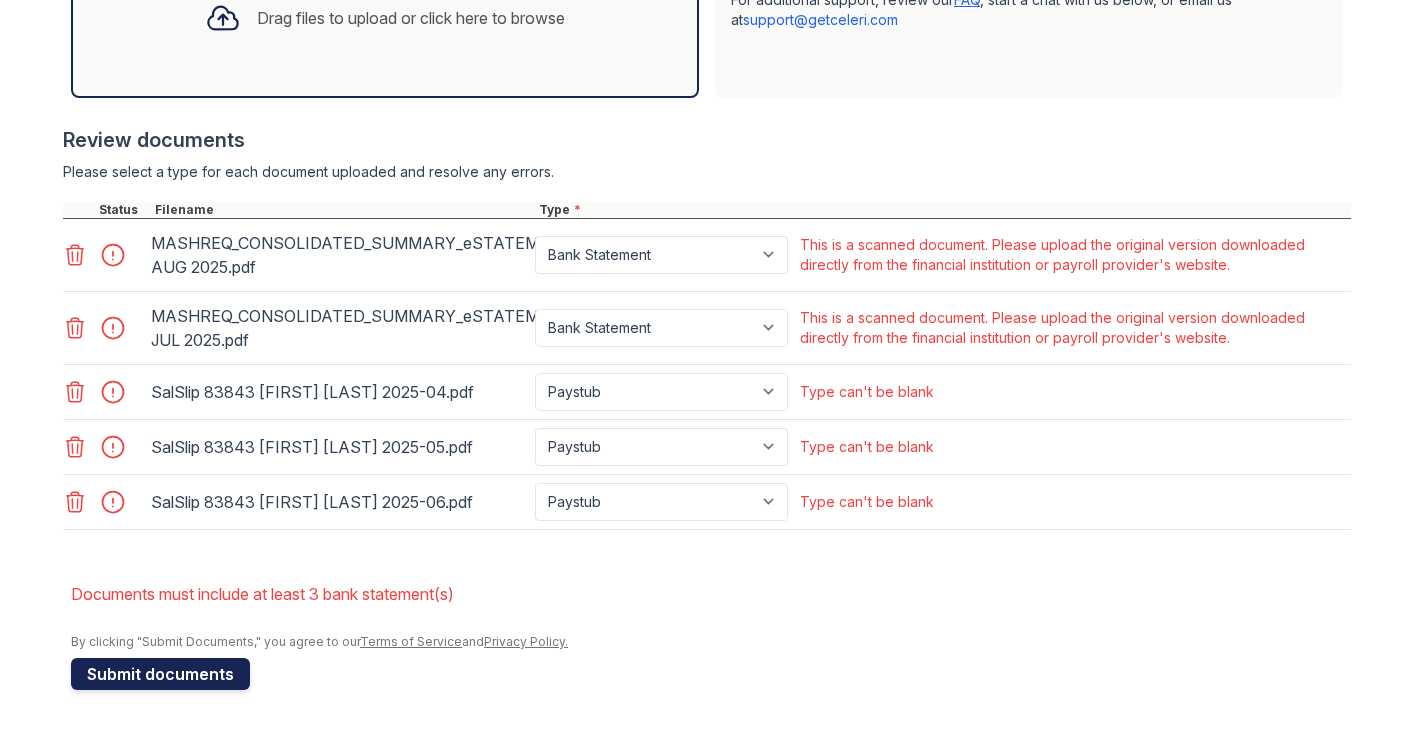 click on "Submit documents" at bounding box center (160, 674) 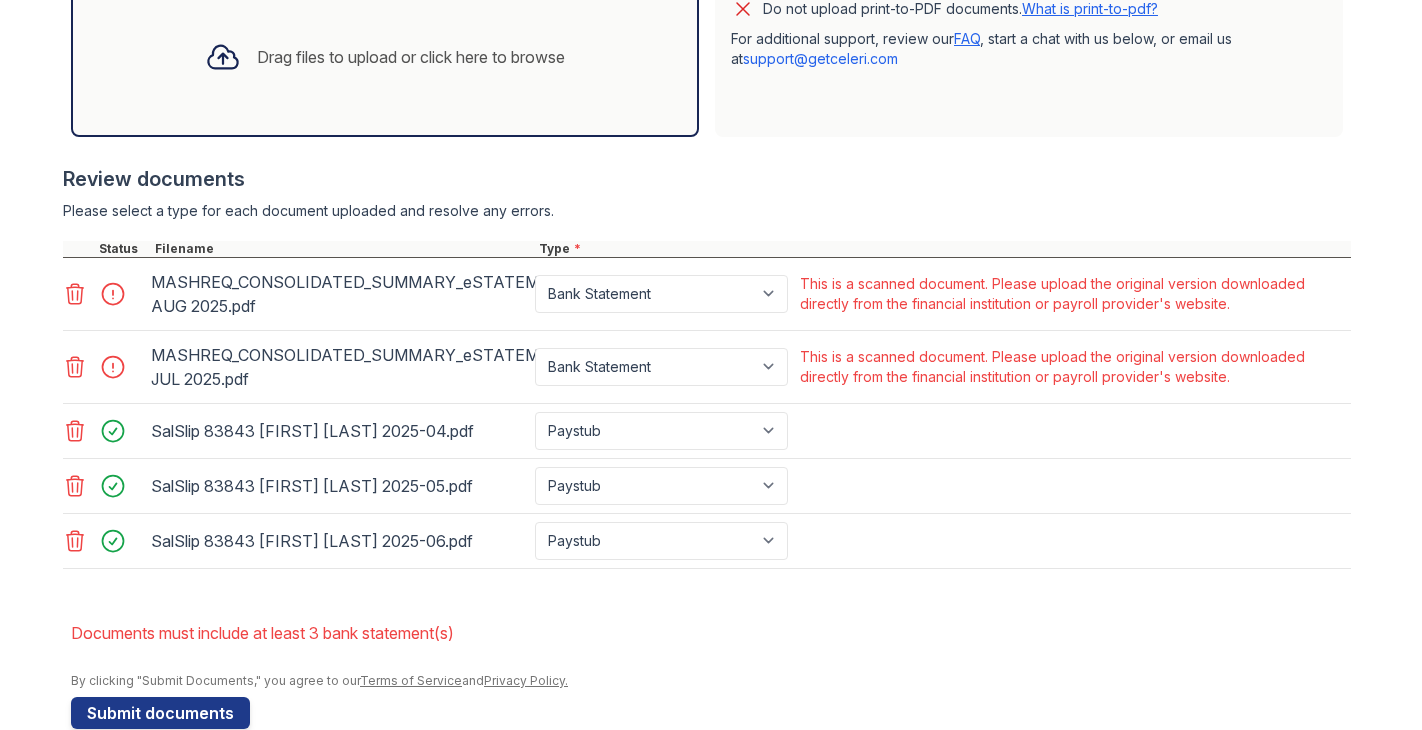 scroll, scrollTop: 726, scrollLeft: 0, axis: vertical 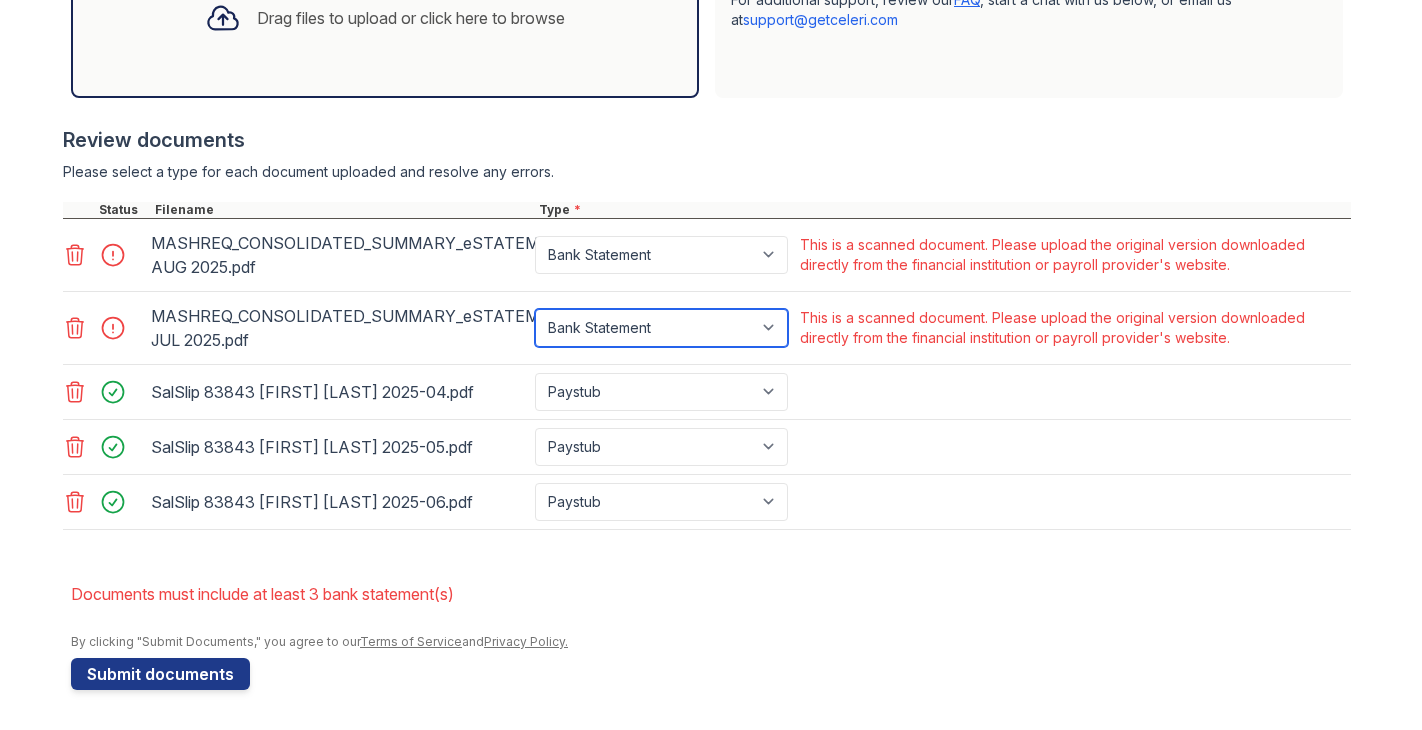 click on "Paystub
Bank Statement
Offer Letter
Tax Documents
Benefit Award Letter
Investment Account Statement
Other" at bounding box center [661, 328] 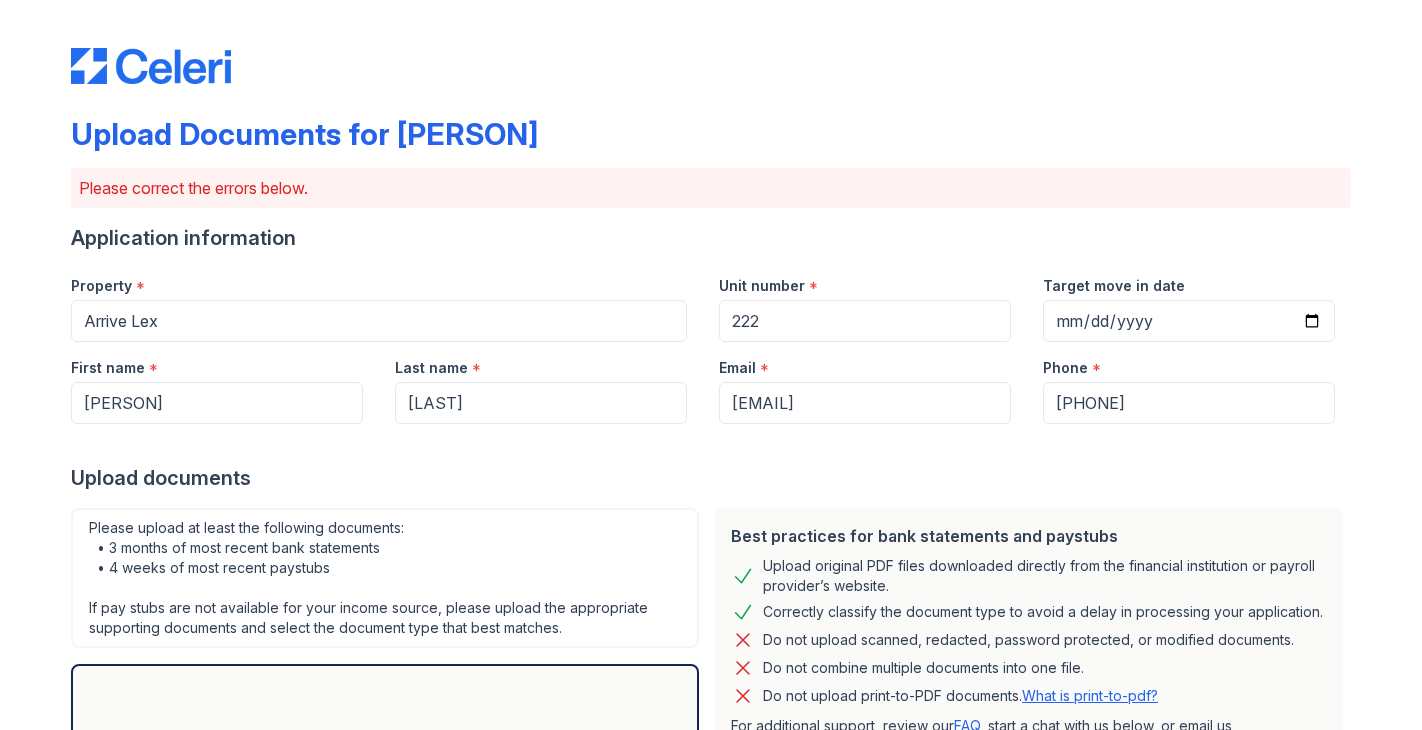 scroll, scrollTop: 0, scrollLeft: 0, axis: both 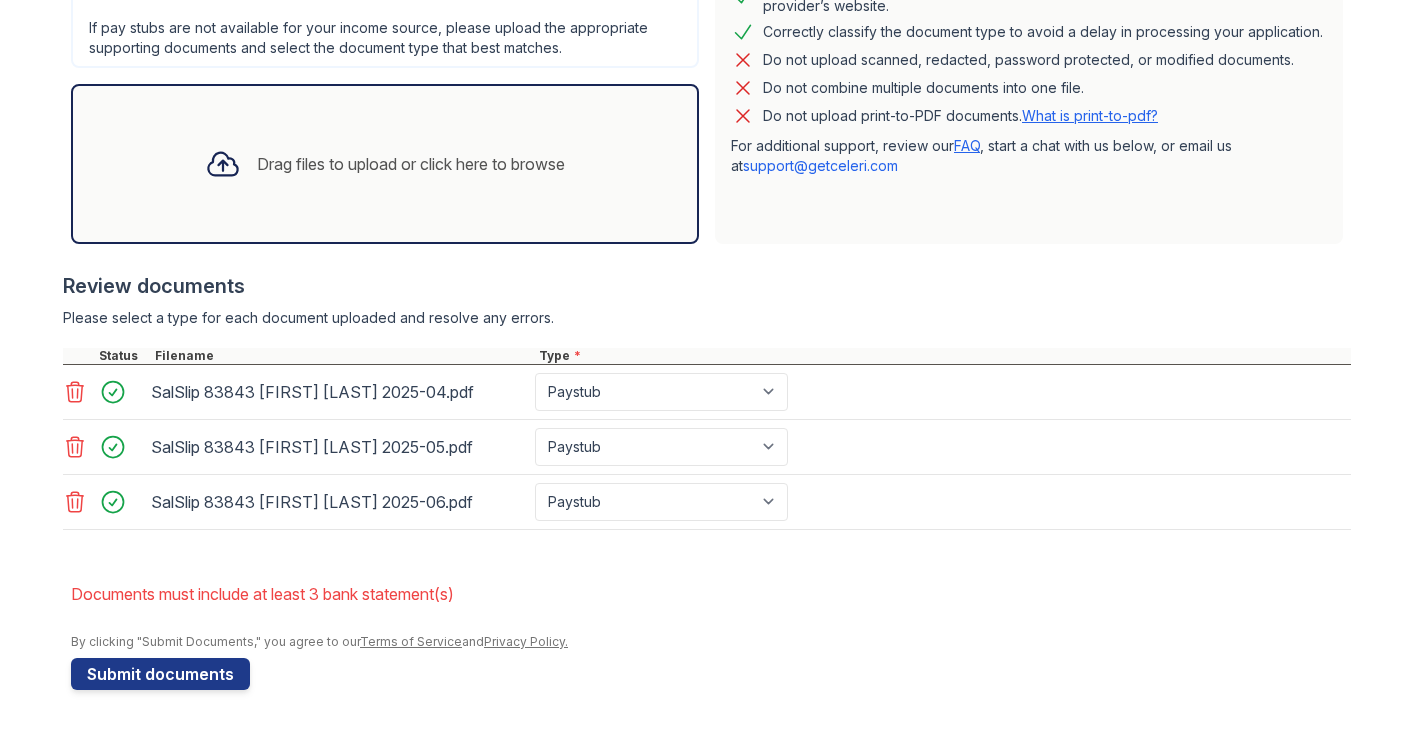 click on "Drag files to upload or click here to browse" at bounding box center [411, 164] 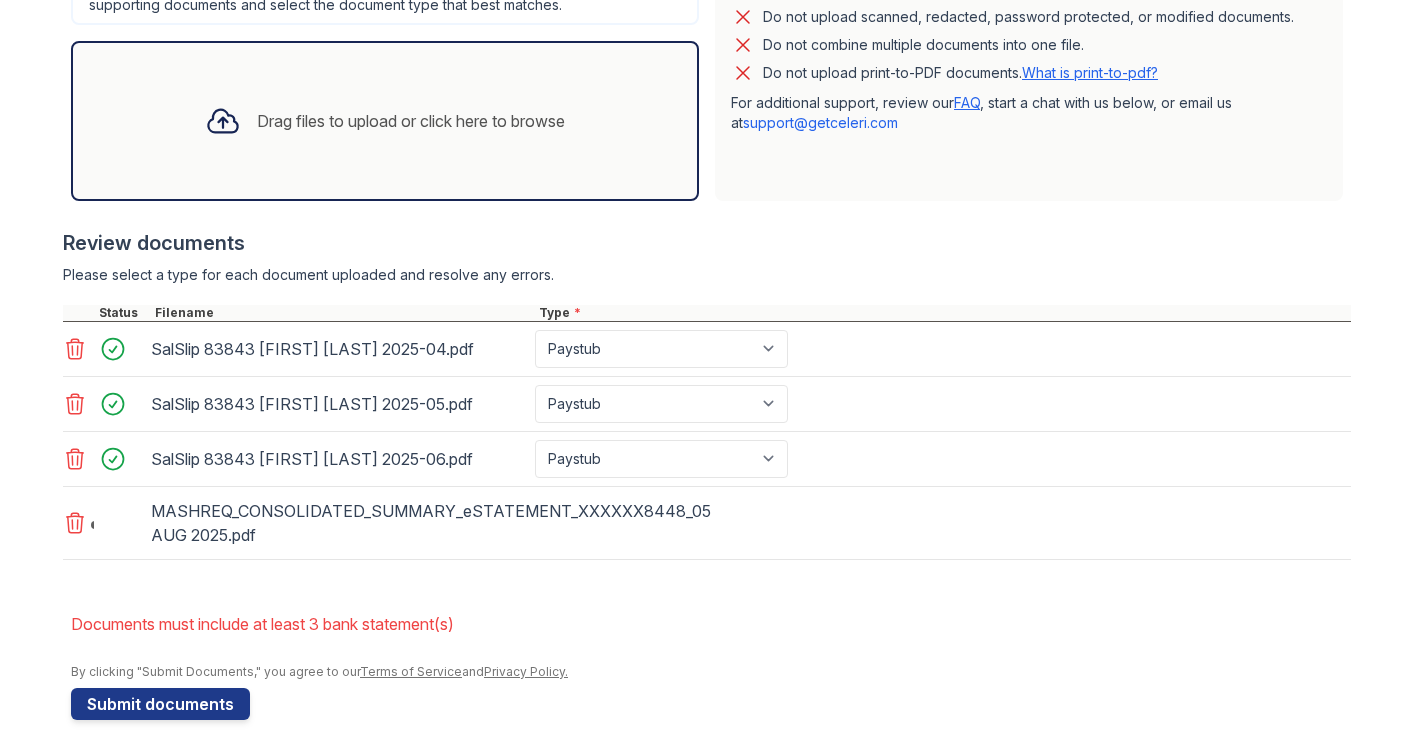 scroll, scrollTop: 653, scrollLeft: 0, axis: vertical 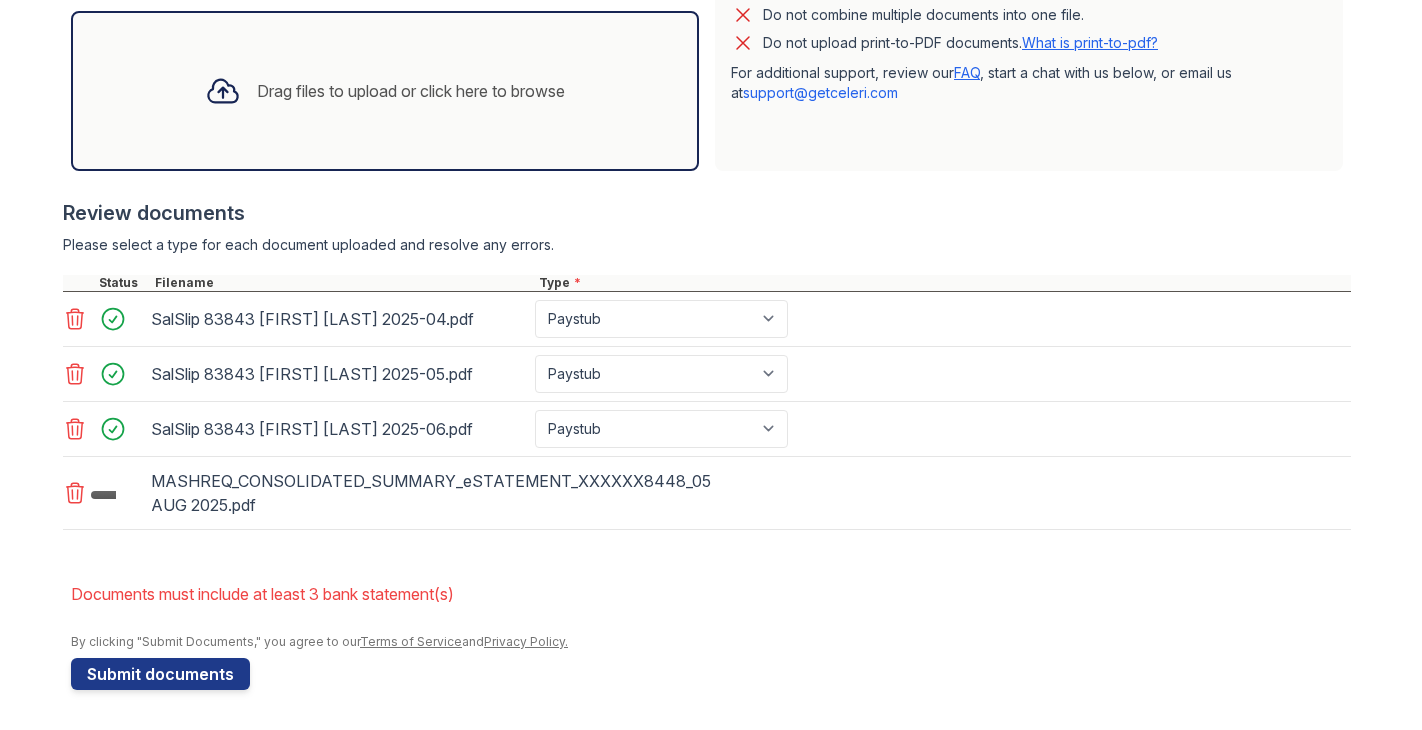 click on "Drag files to upload or click here to browse" at bounding box center (411, 91) 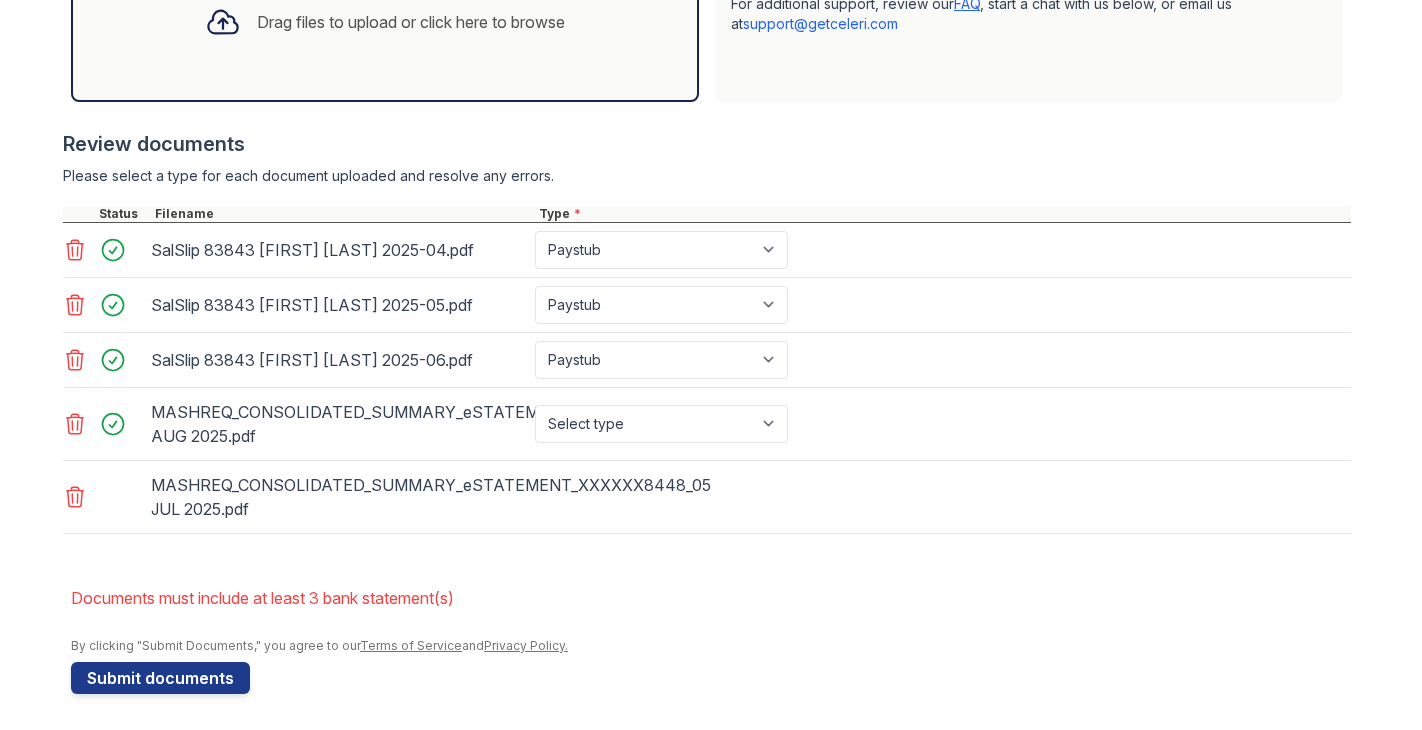 scroll, scrollTop: 726, scrollLeft: 0, axis: vertical 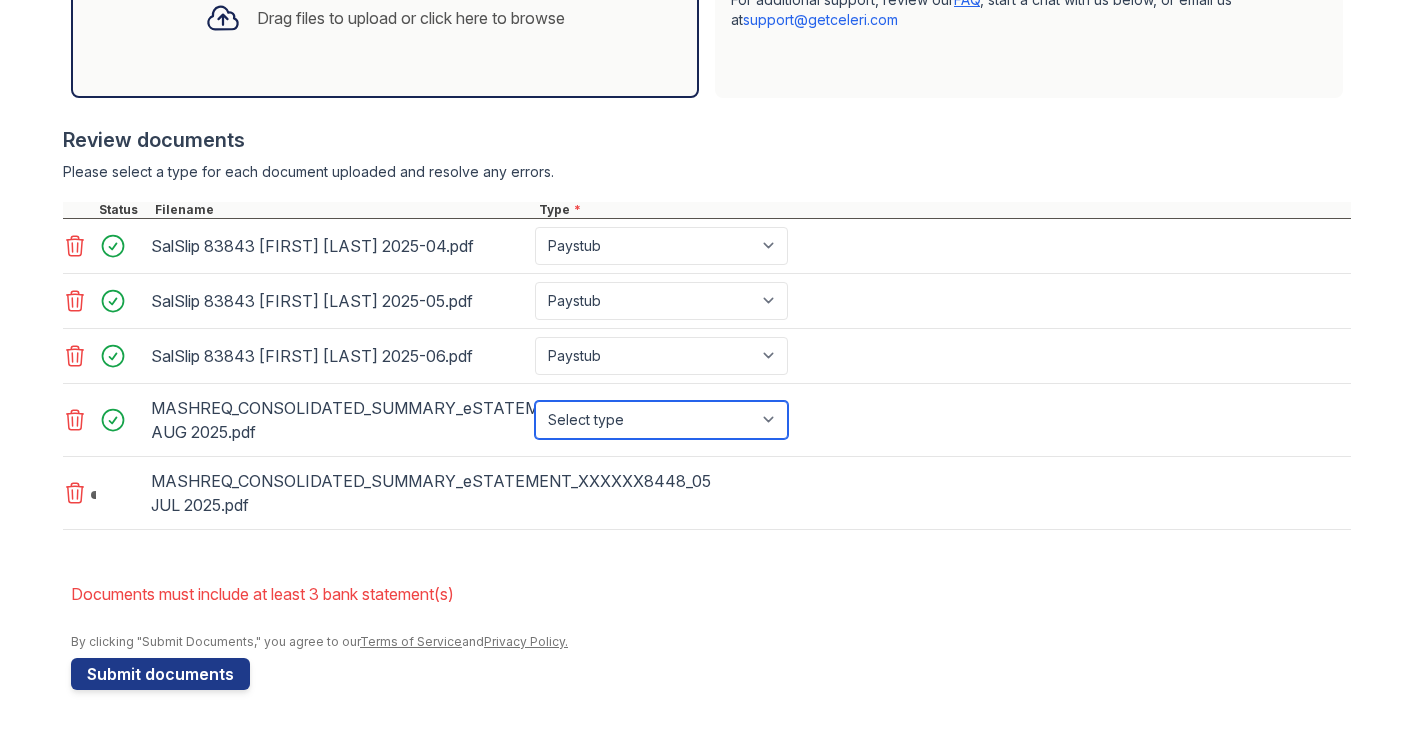 click on "Select type
Paystub
Bank Statement
Offer Letter
Tax Documents
Benefit Award Letter
Investment Account Statement
Other" at bounding box center [661, 420] 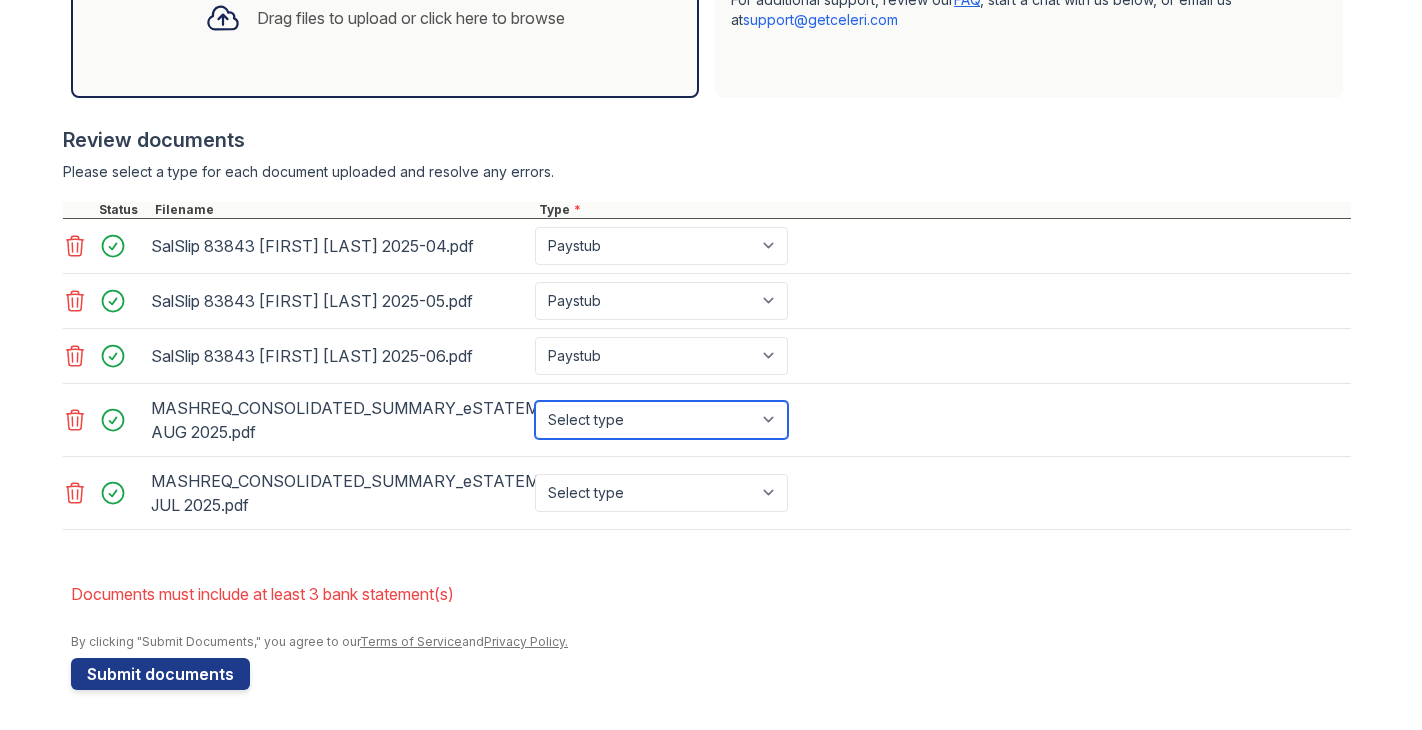 select on "other" 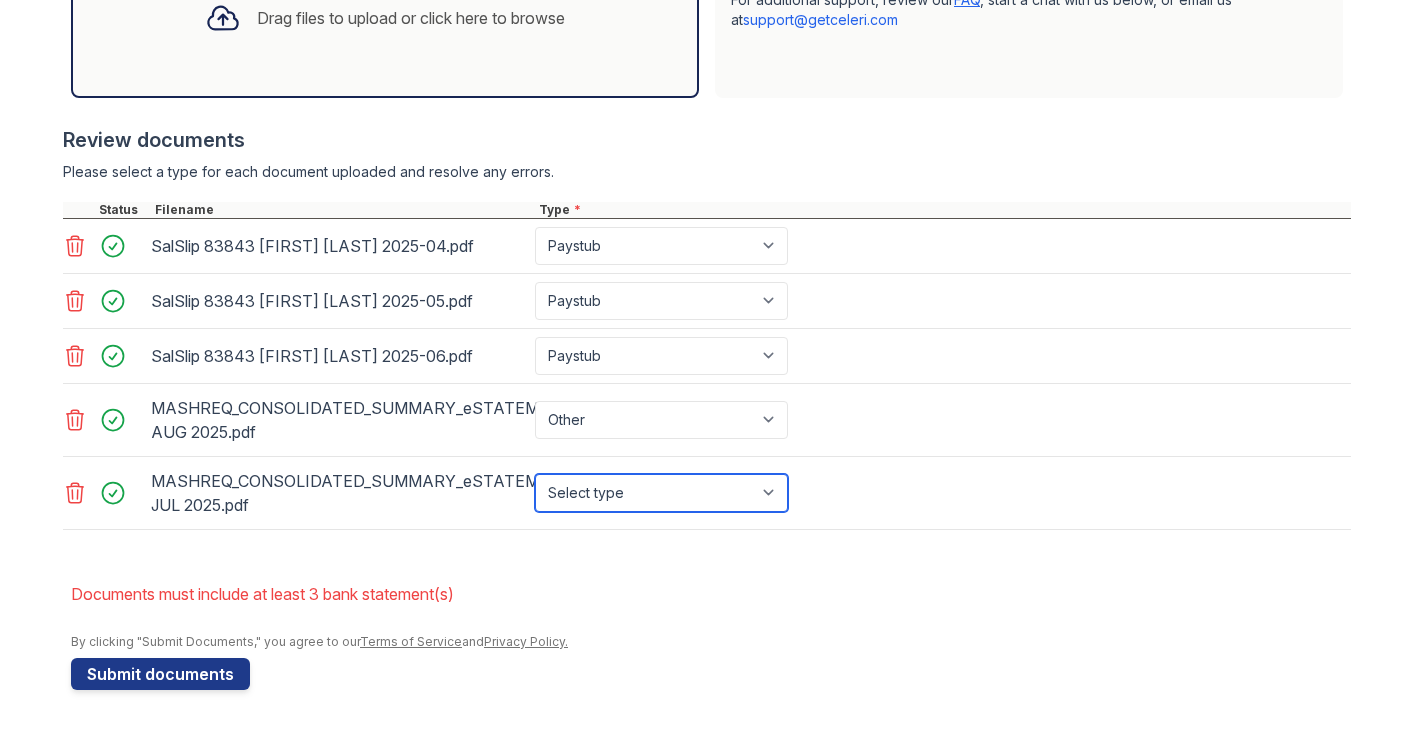 click on "Select type
Paystub
Bank Statement
Offer Letter
Tax Documents
Benefit Award Letter
Investment Account Statement
Other" at bounding box center [661, 493] 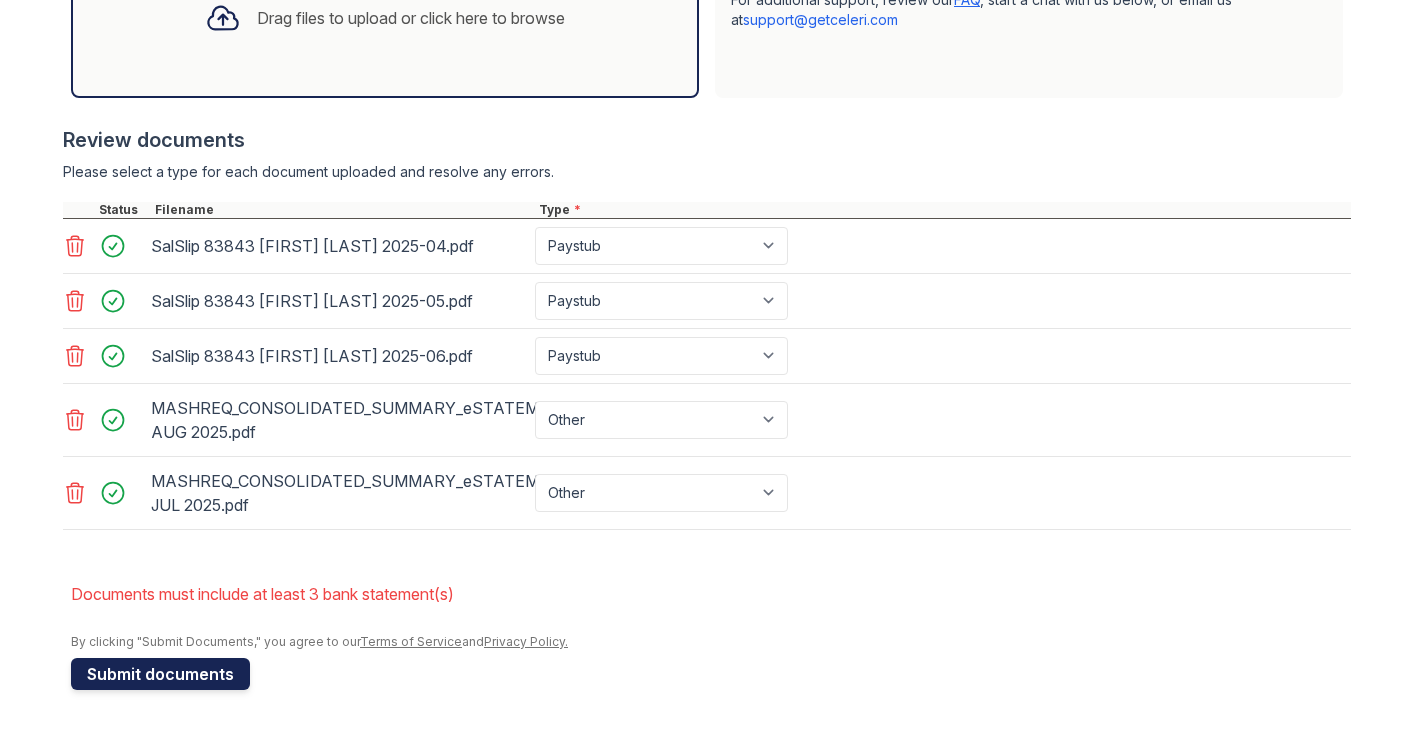 click on "Submit documents" at bounding box center [160, 674] 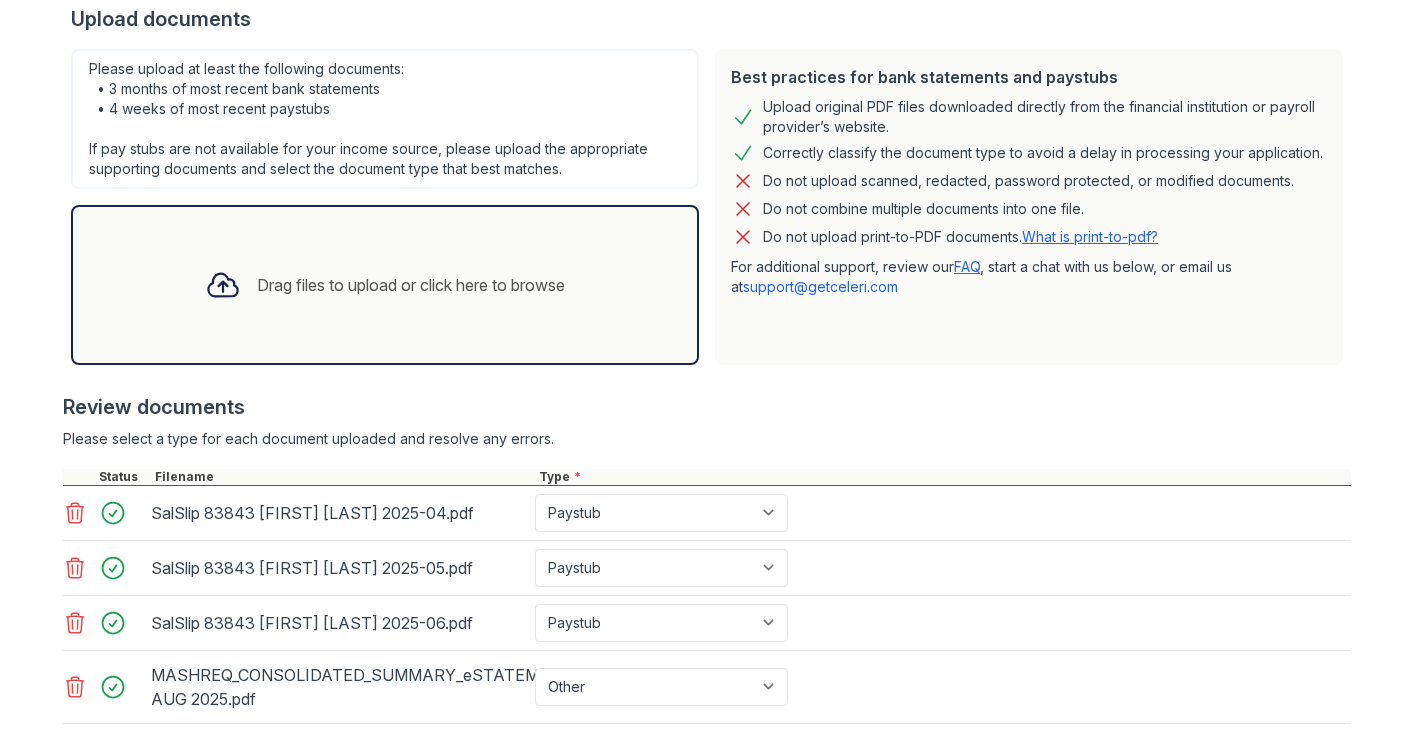 scroll, scrollTop: 726, scrollLeft: 0, axis: vertical 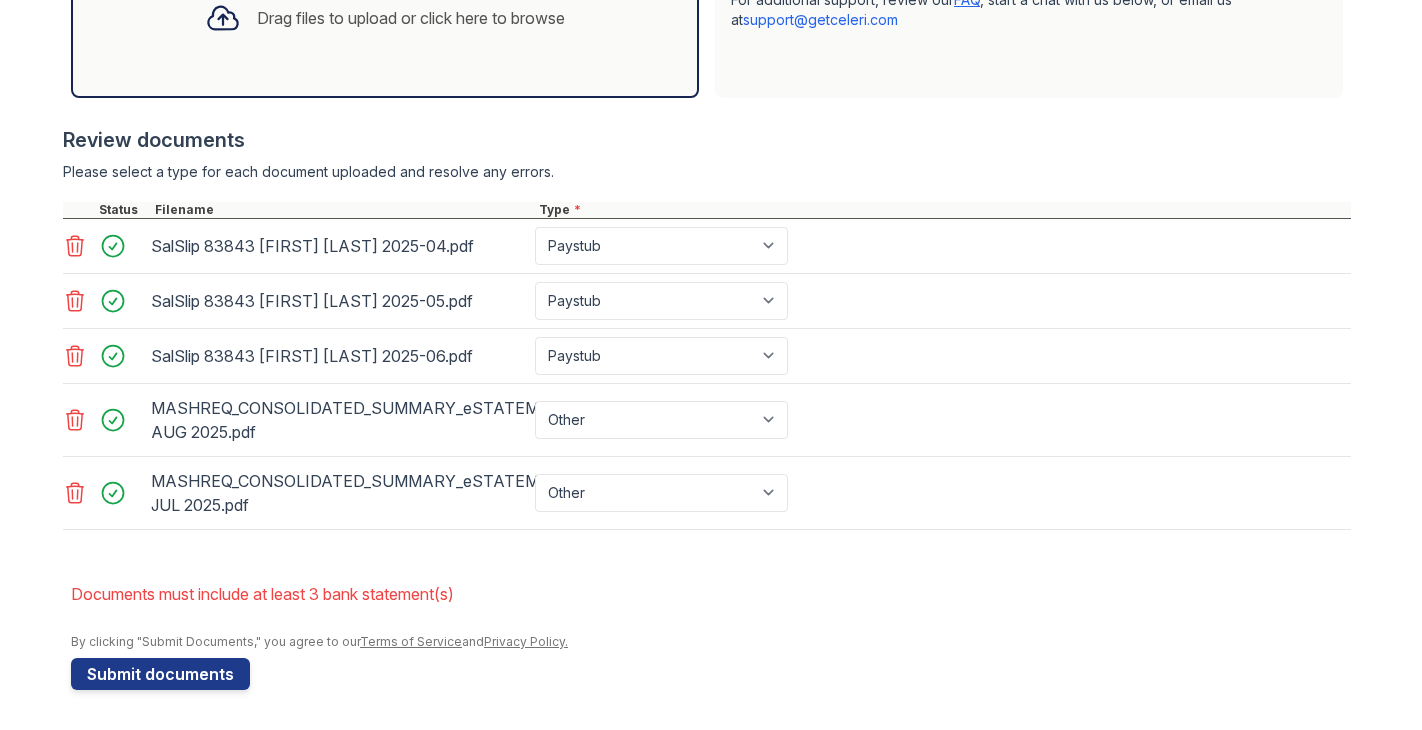 click on "Drag files to upload or click here to browse" at bounding box center (385, 18) 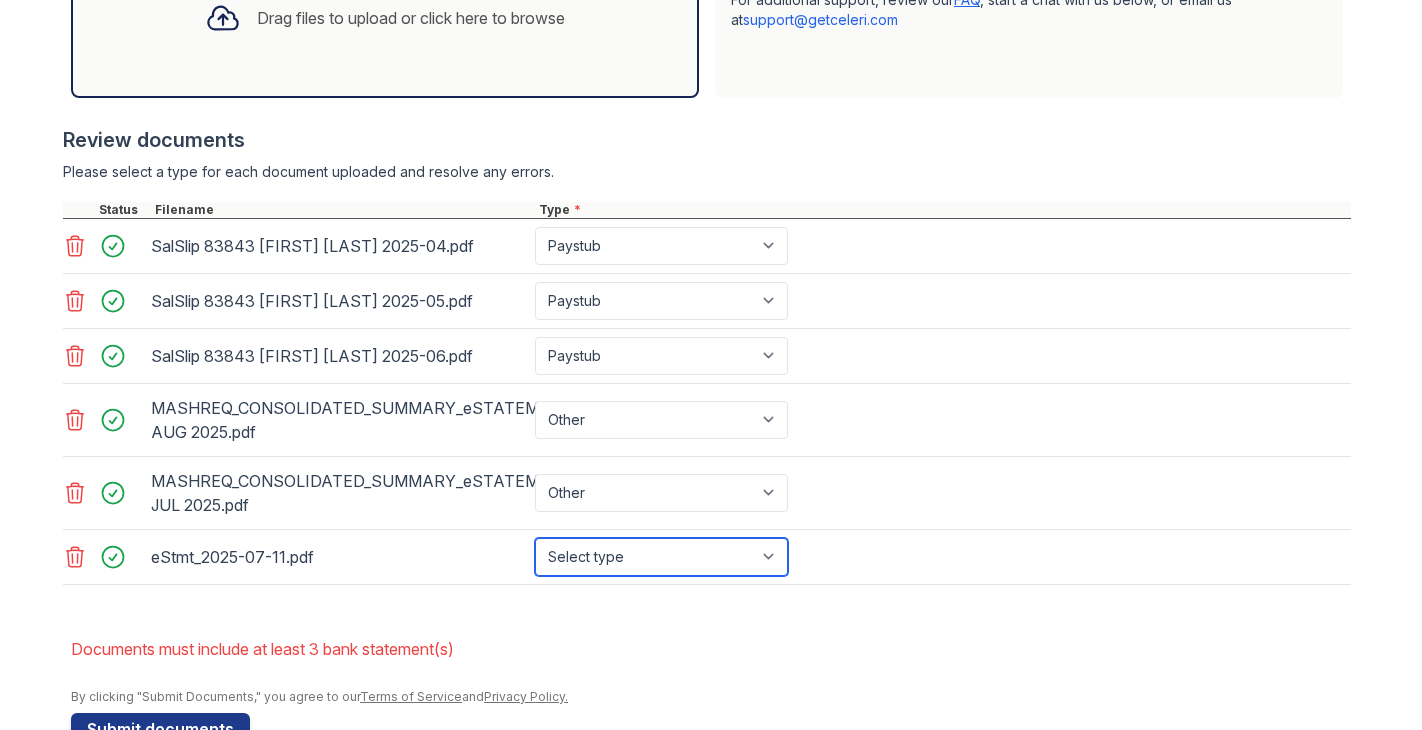 click on "Select type
Paystub
Bank Statement
Offer Letter
Tax Documents
Benefit Award Letter
Investment Account Statement
Other" at bounding box center (661, 557) 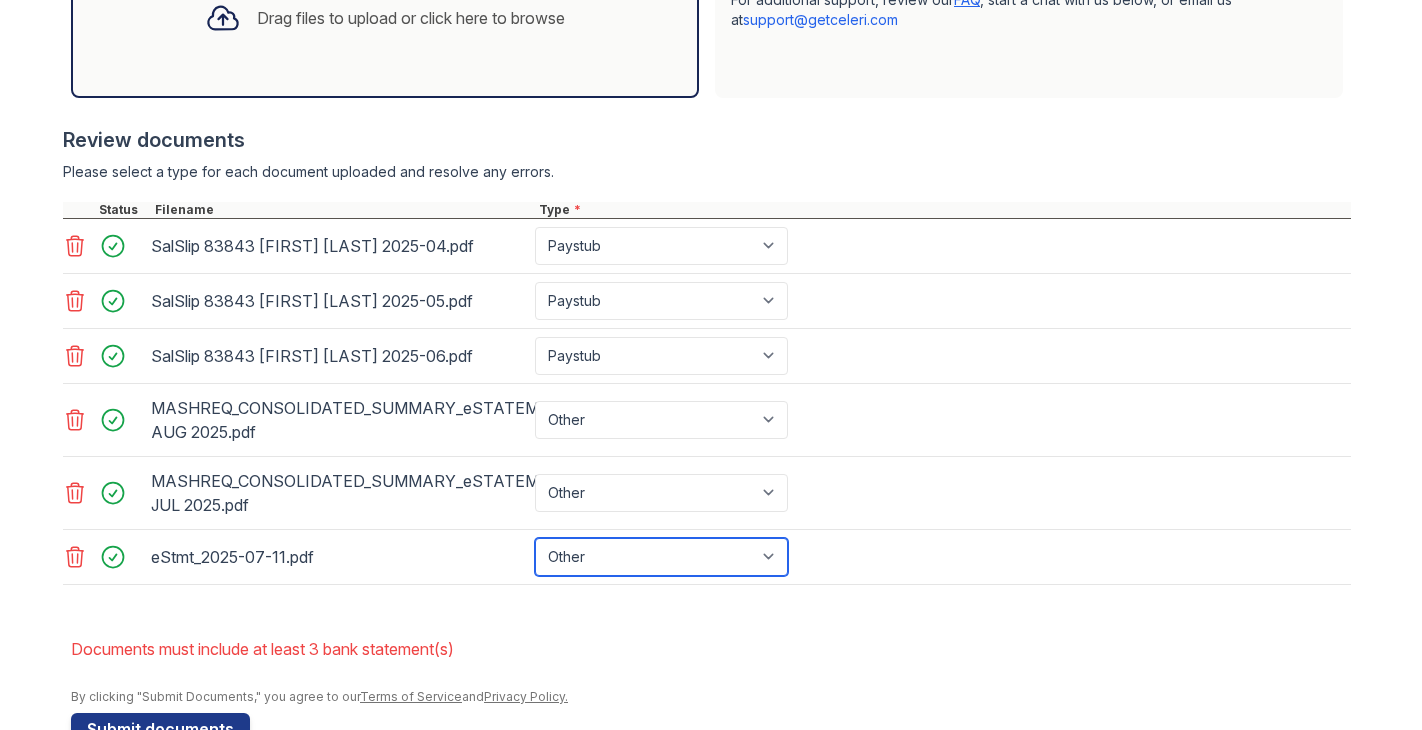 scroll, scrollTop: 781, scrollLeft: 0, axis: vertical 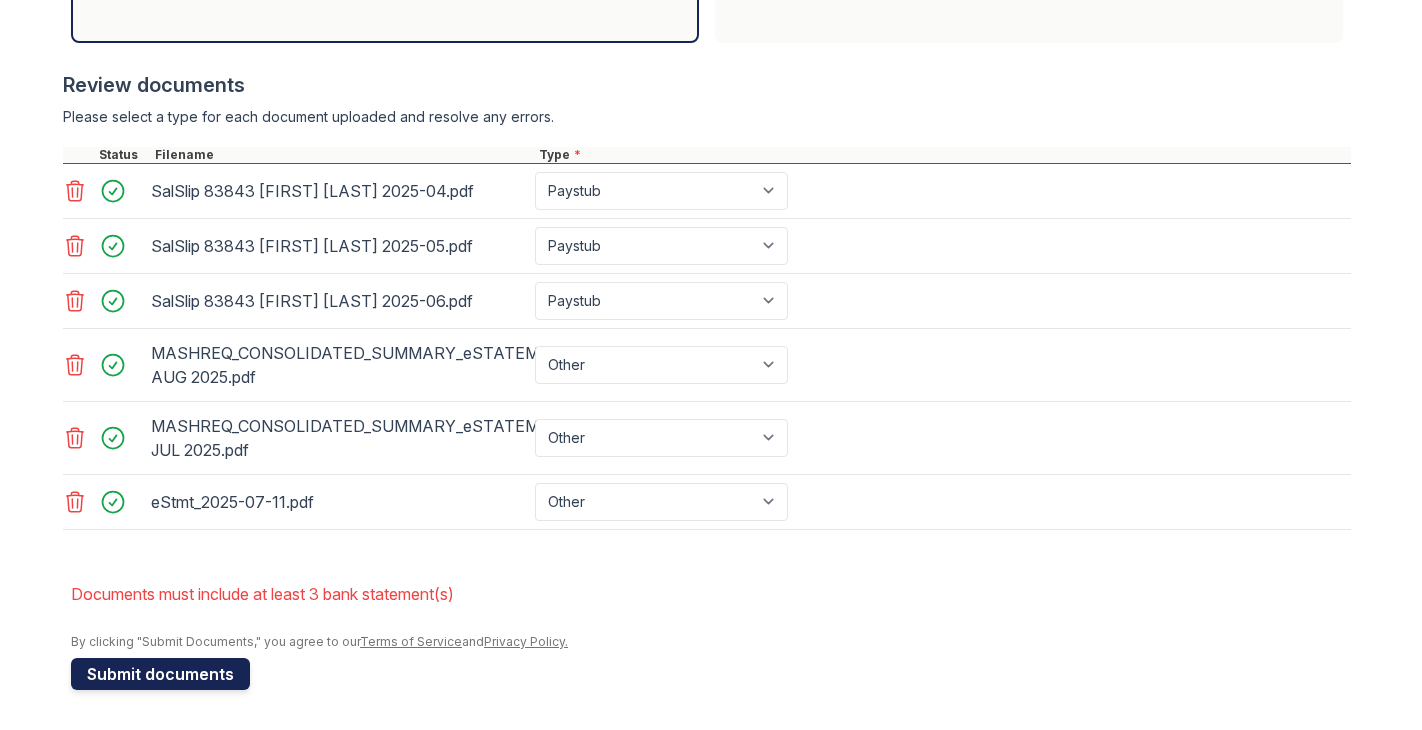 click on "Submit documents" at bounding box center [160, 674] 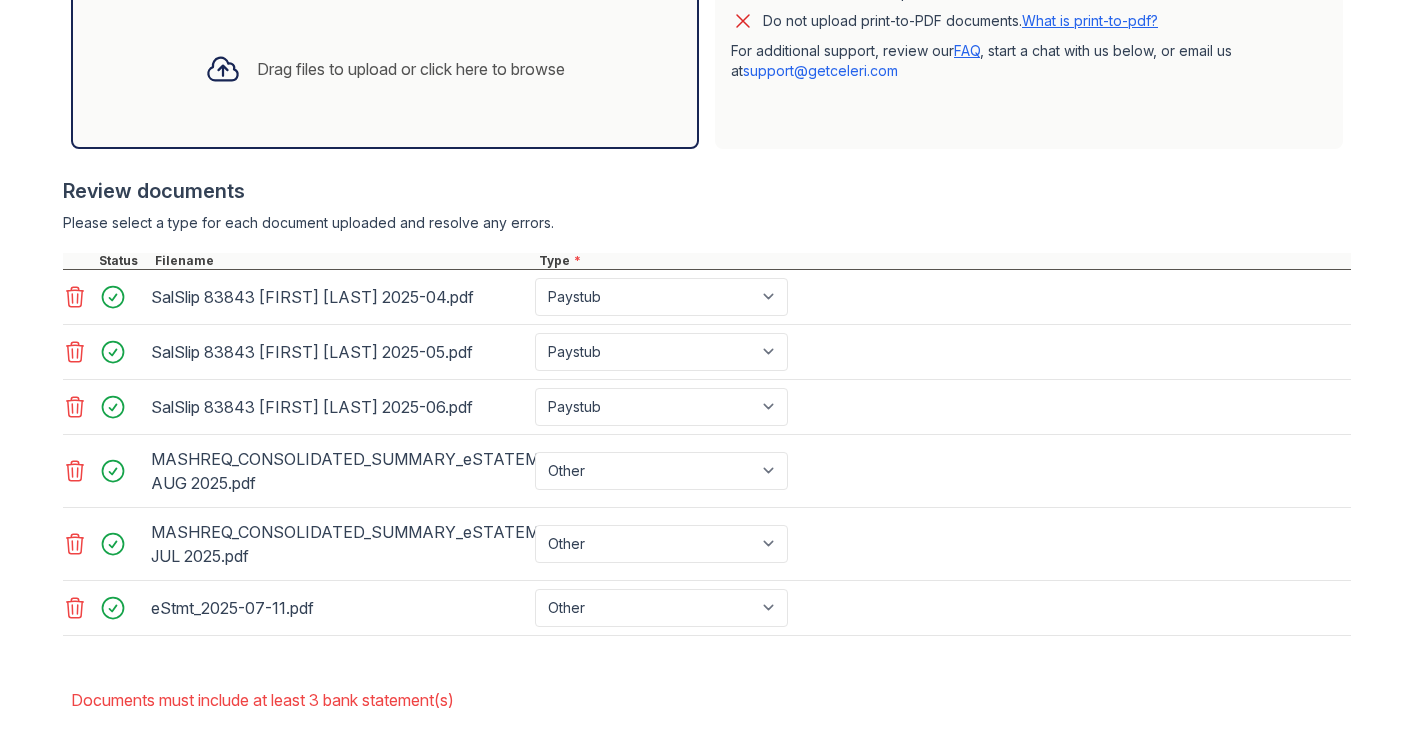 scroll, scrollTop: 781, scrollLeft: 0, axis: vertical 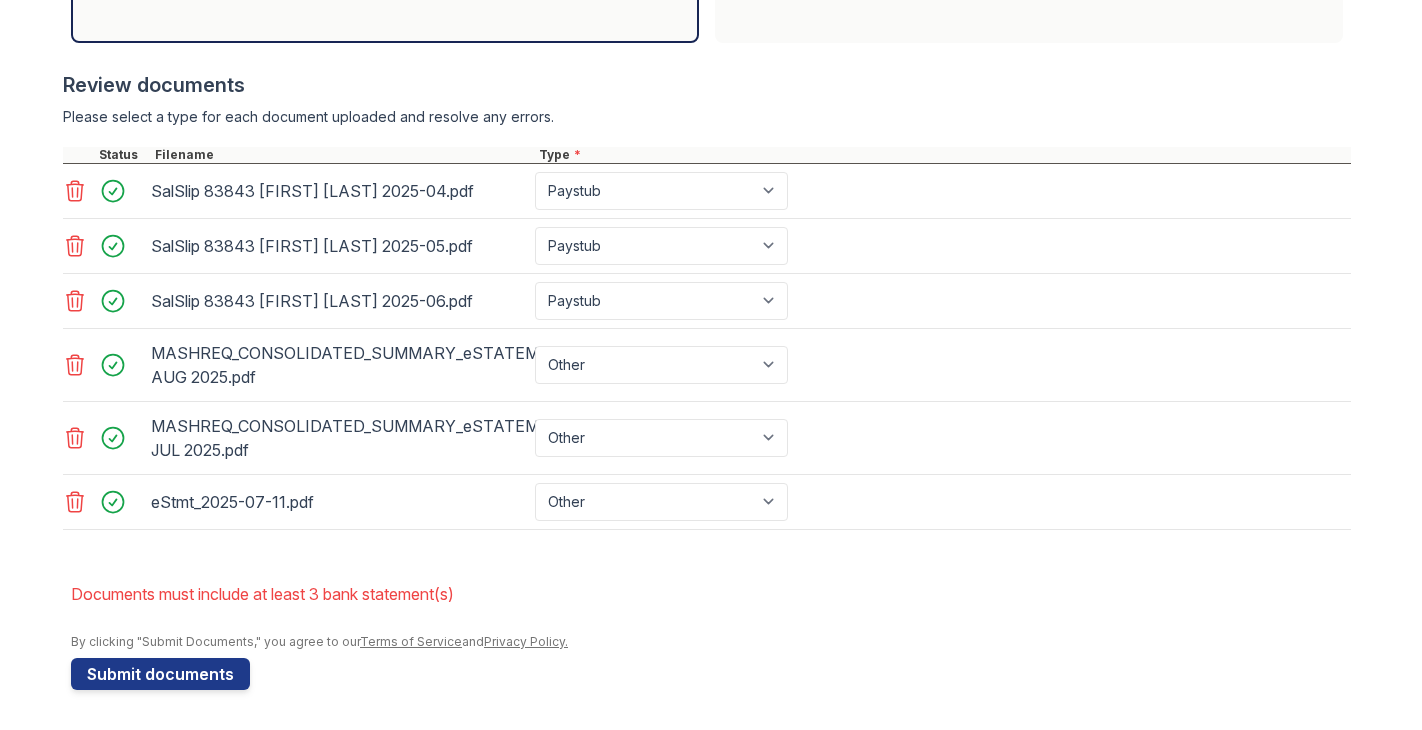 click on "Submit documents" at bounding box center [160, 674] 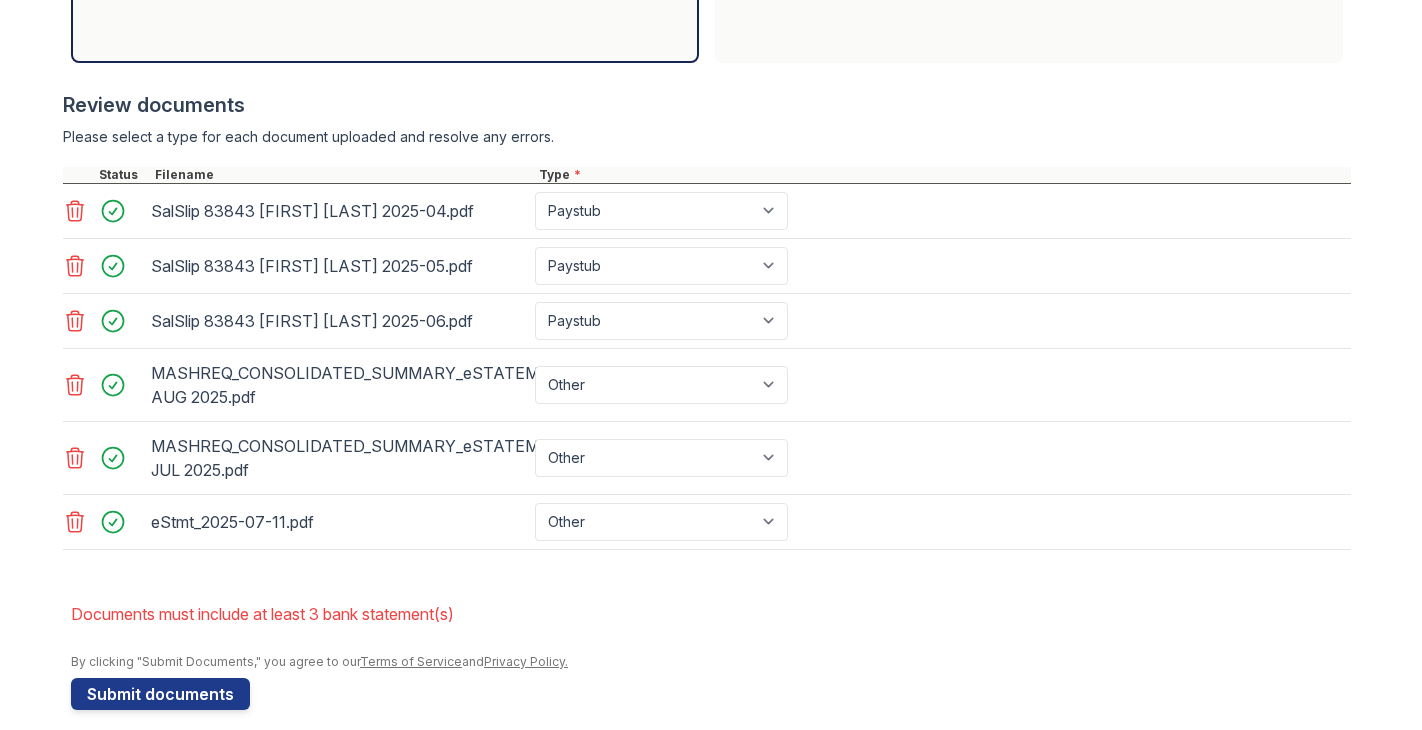 scroll, scrollTop: 781, scrollLeft: 0, axis: vertical 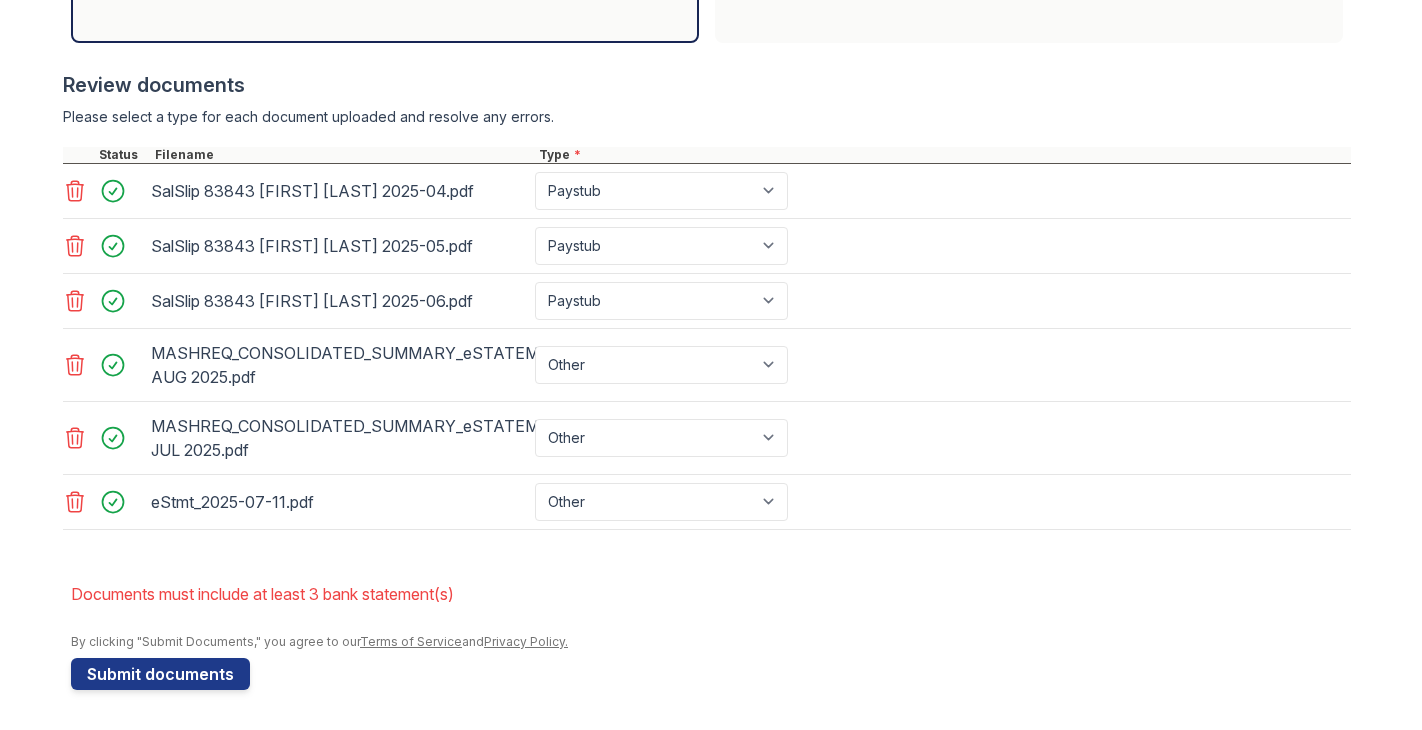 click on "Submit documents" at bounding box center [160, 674] 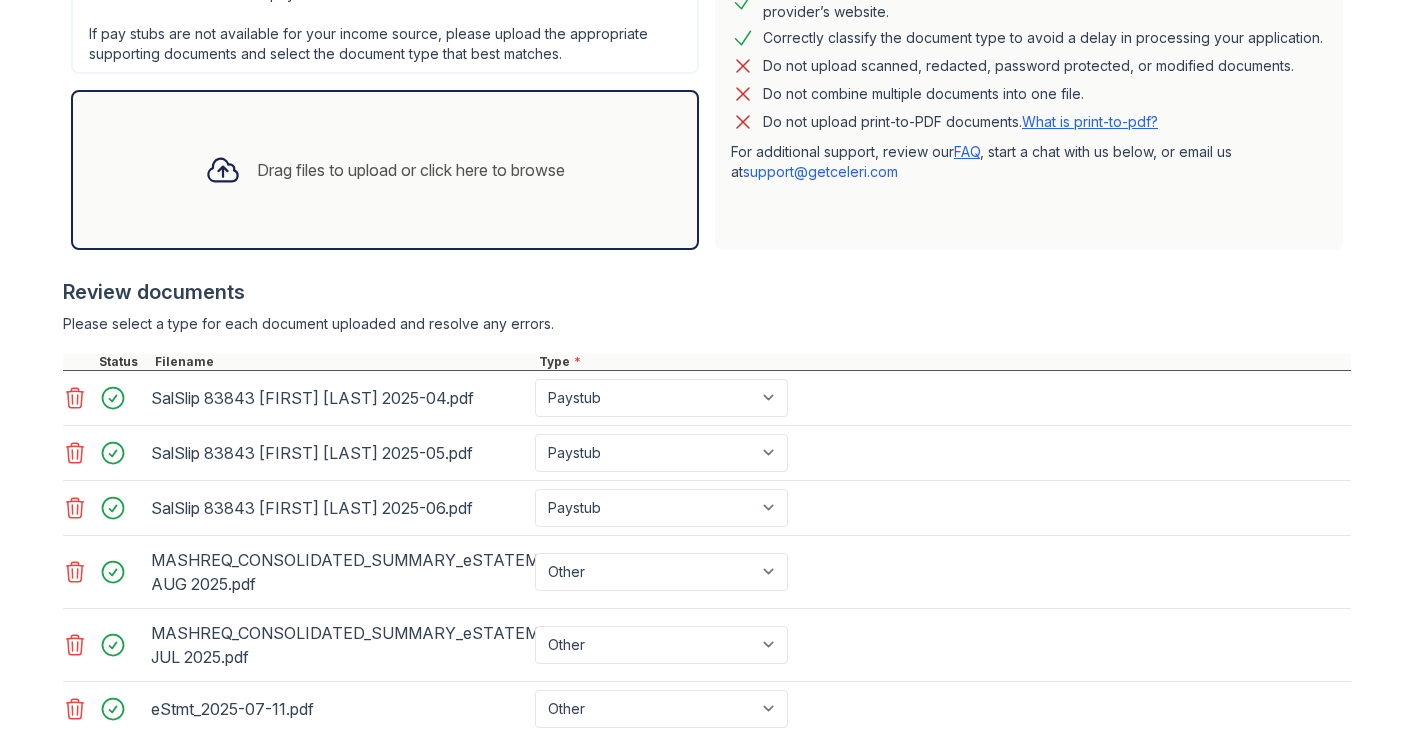 scroll, scrollTop: 781, scrollLeft: 0, axis: vertical 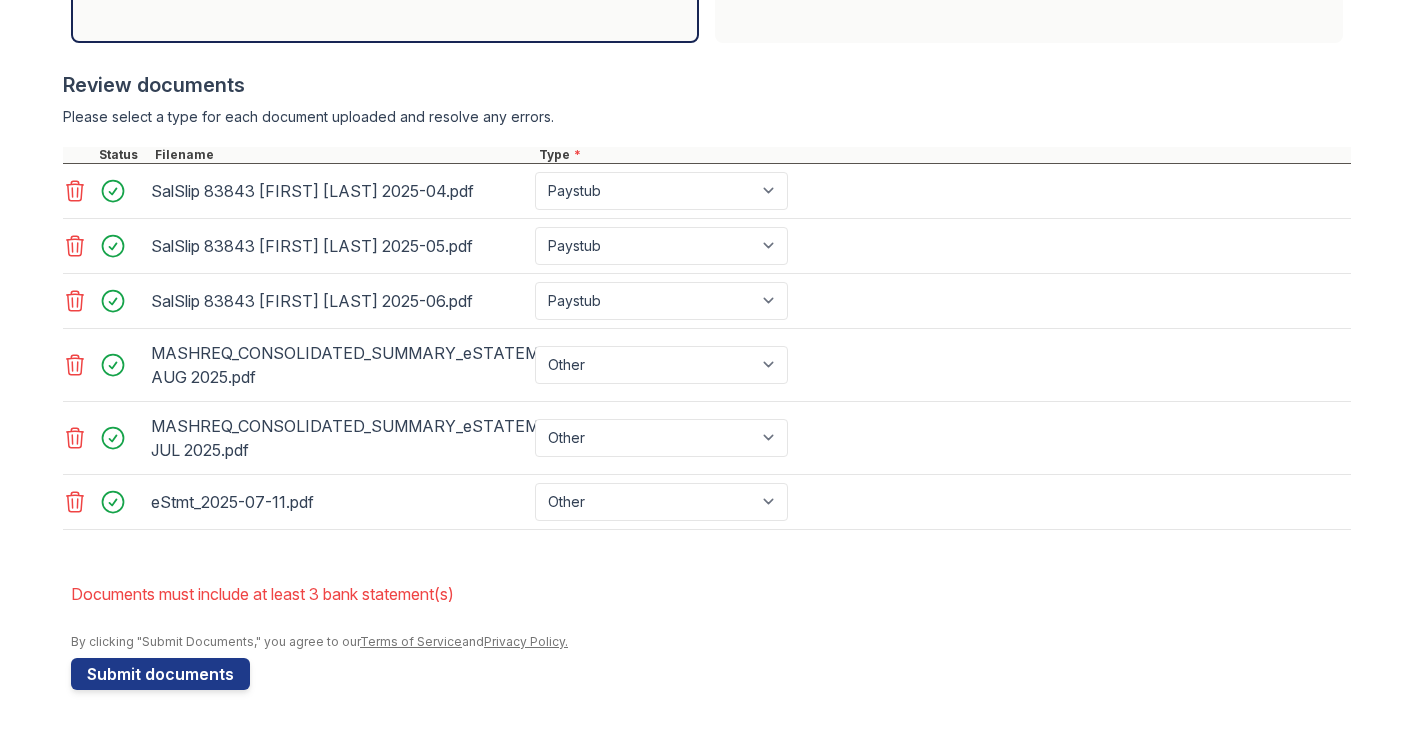 click on "Submit documents" at bounding box center (160, 674) 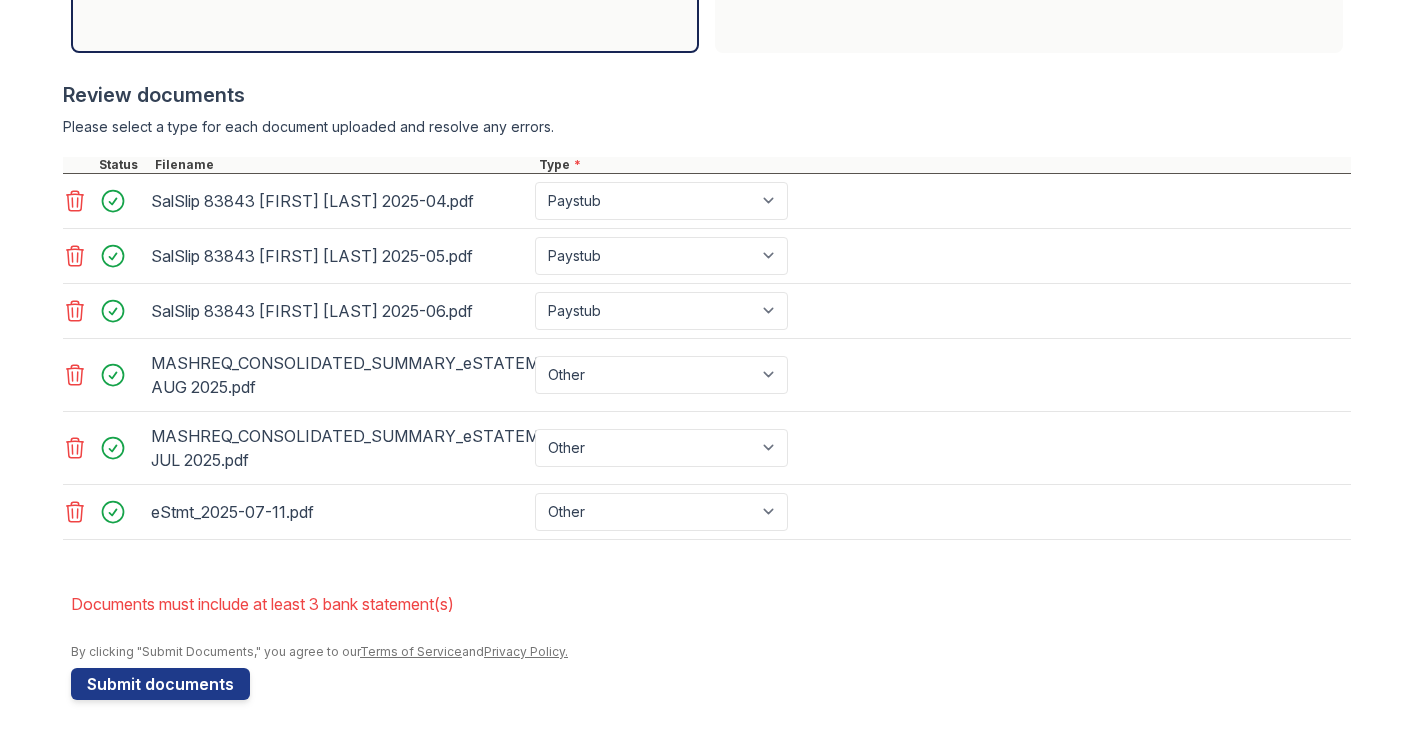 scroll, scrollTop: 775, scrollLeft: 0, axis: vertical 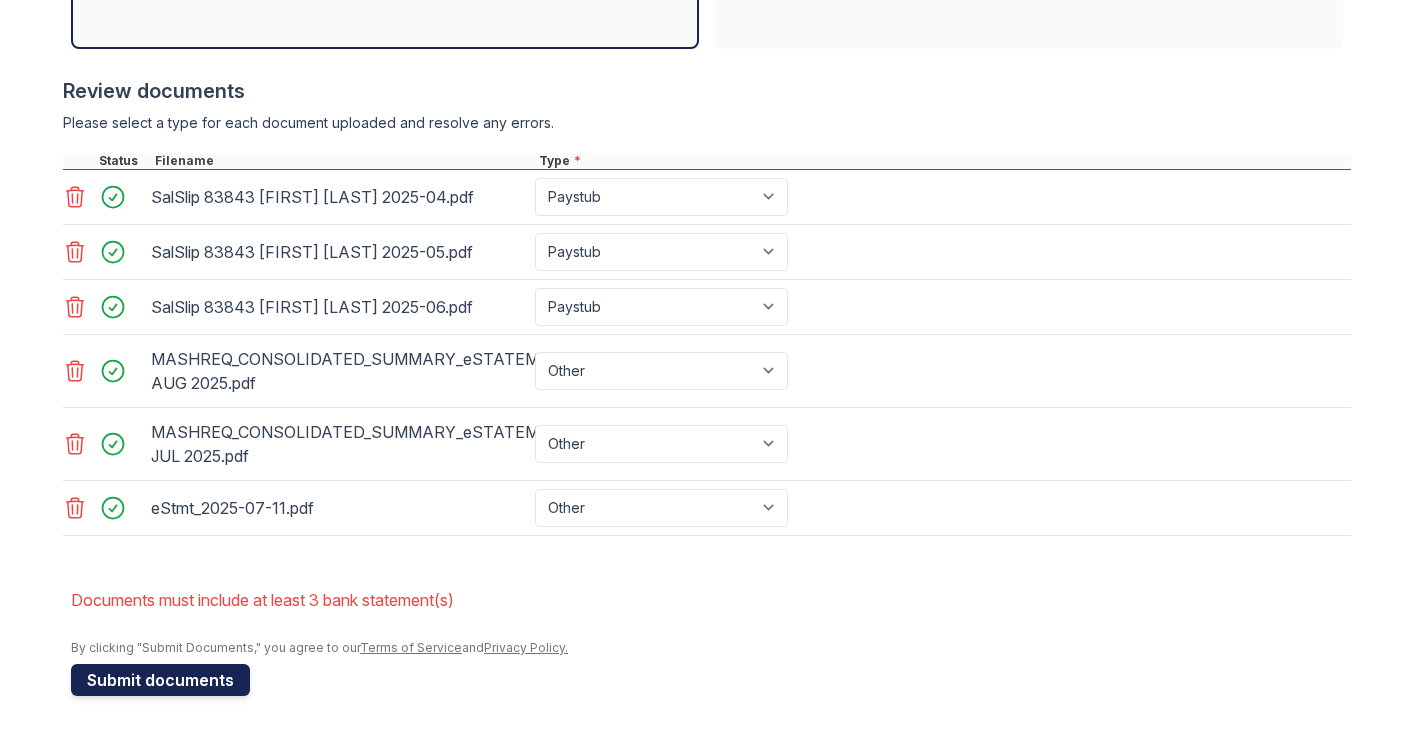 click on "Submit documents" at bounding box center (160, 680) 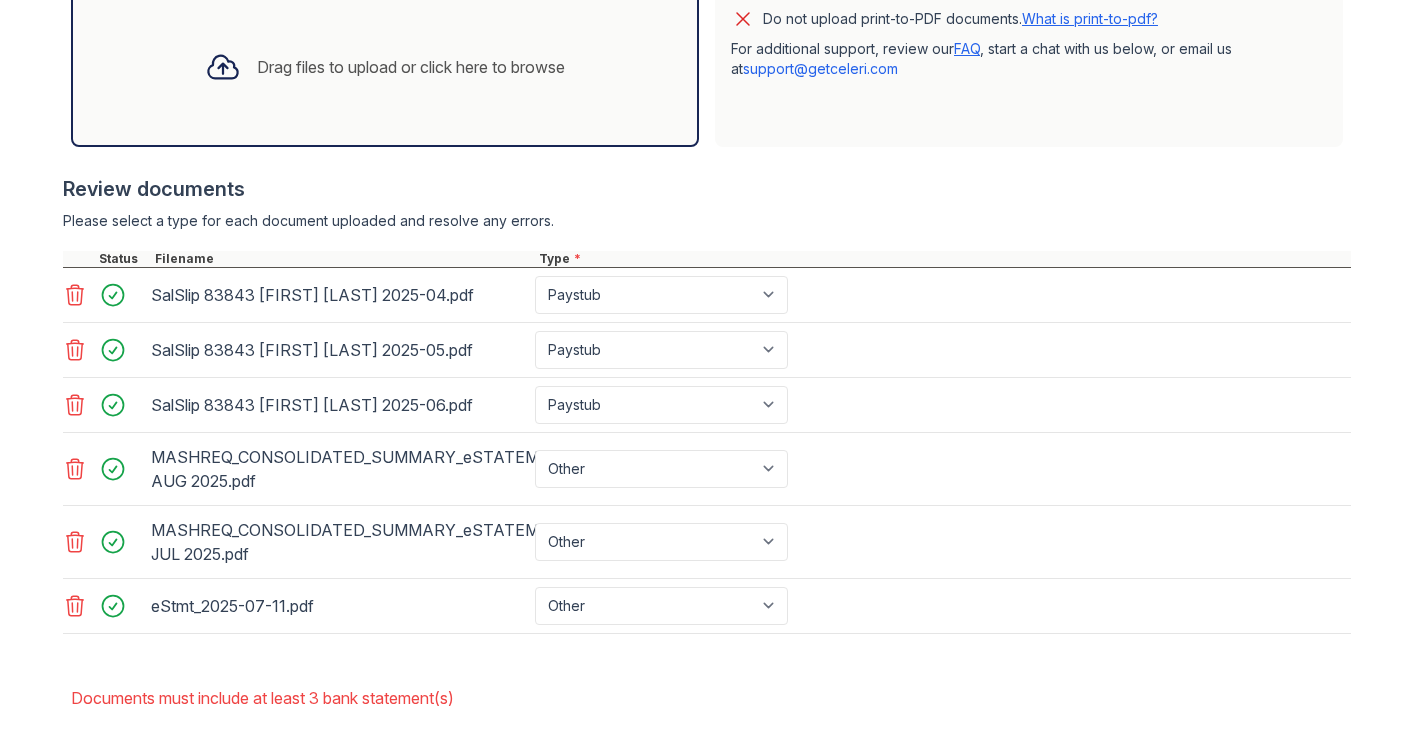 scroll, scrollTop: 781, scrollLeft: 0, axis: vertical 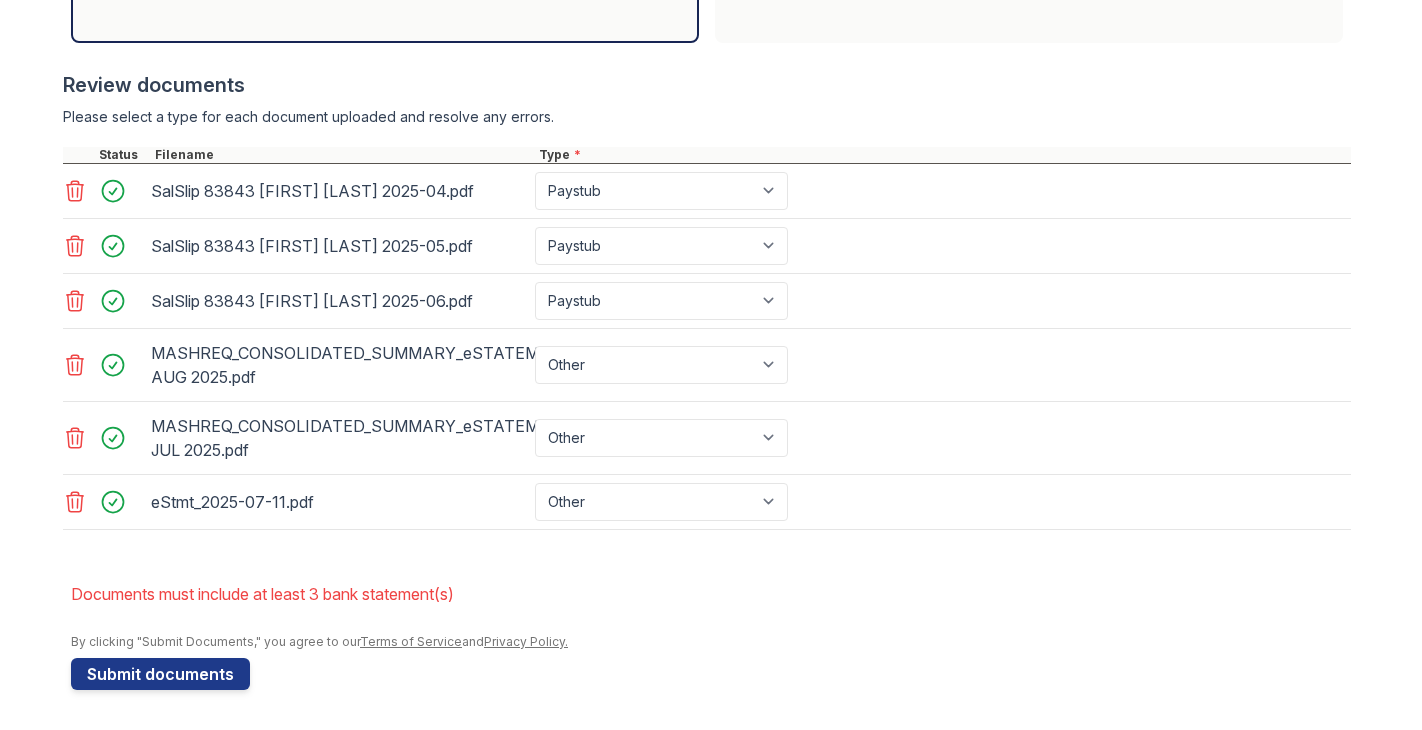 click on "Submit documents" at bounding box center (160, 674) 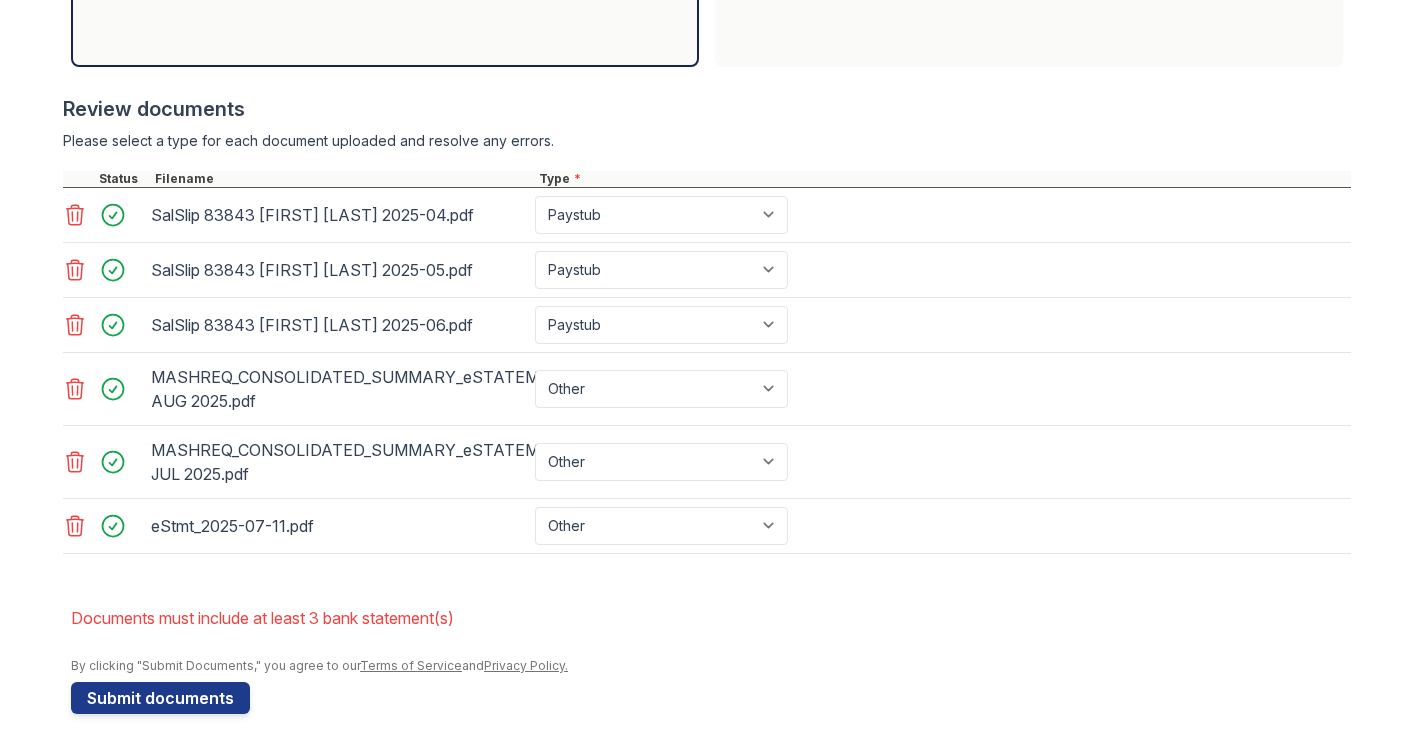 scroll, scrollTop: 781, scrollLeft: 0, axis: vertical 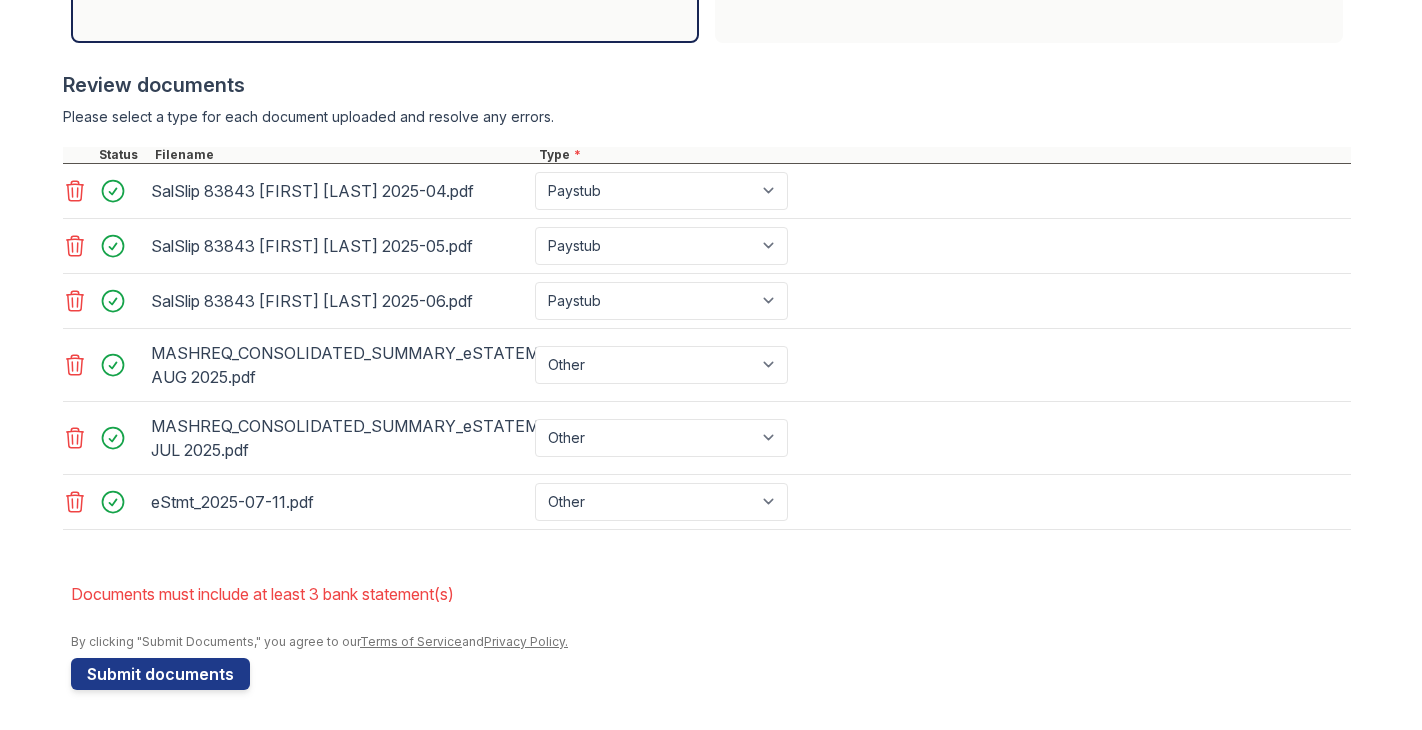 click on "Submit documents" at bounding box center (160, 674) 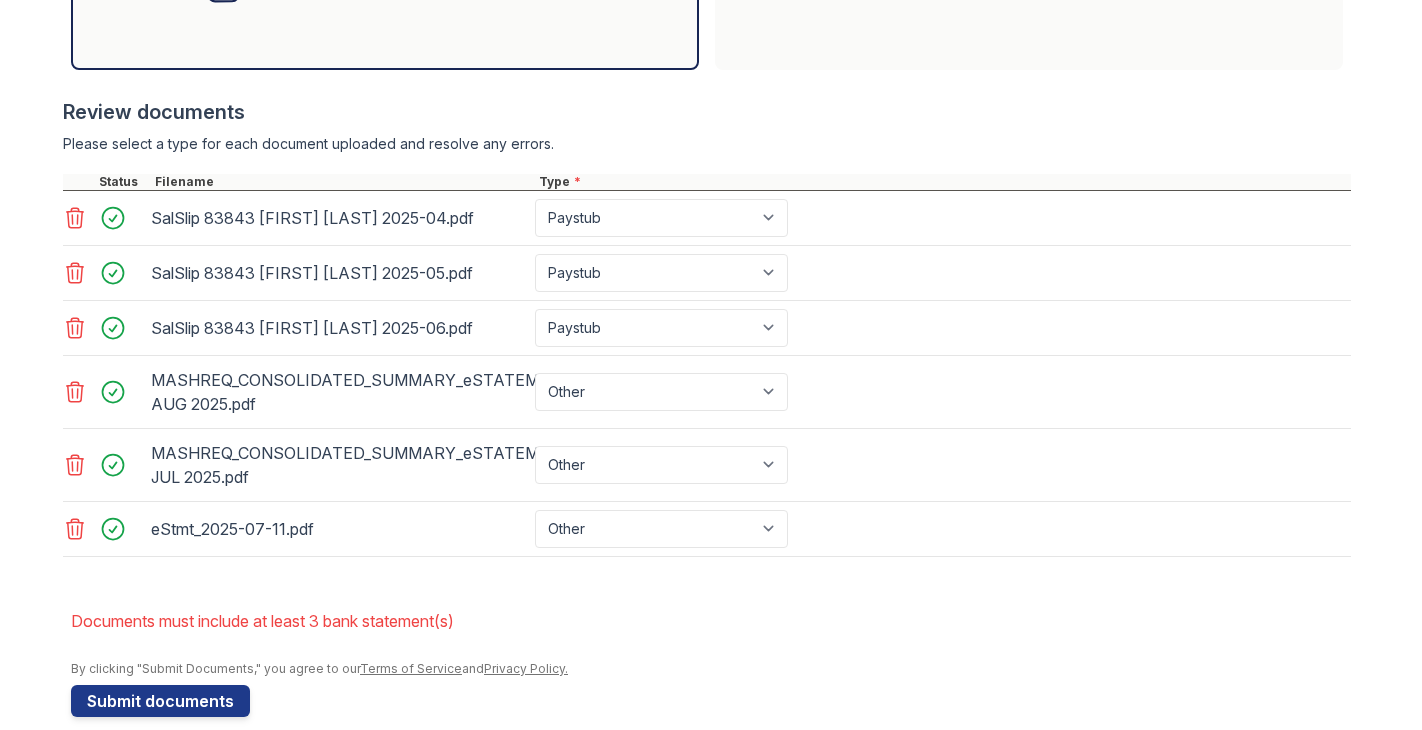 scroll, scrollTop: 781, scrollLeft: 0, axis: vertical 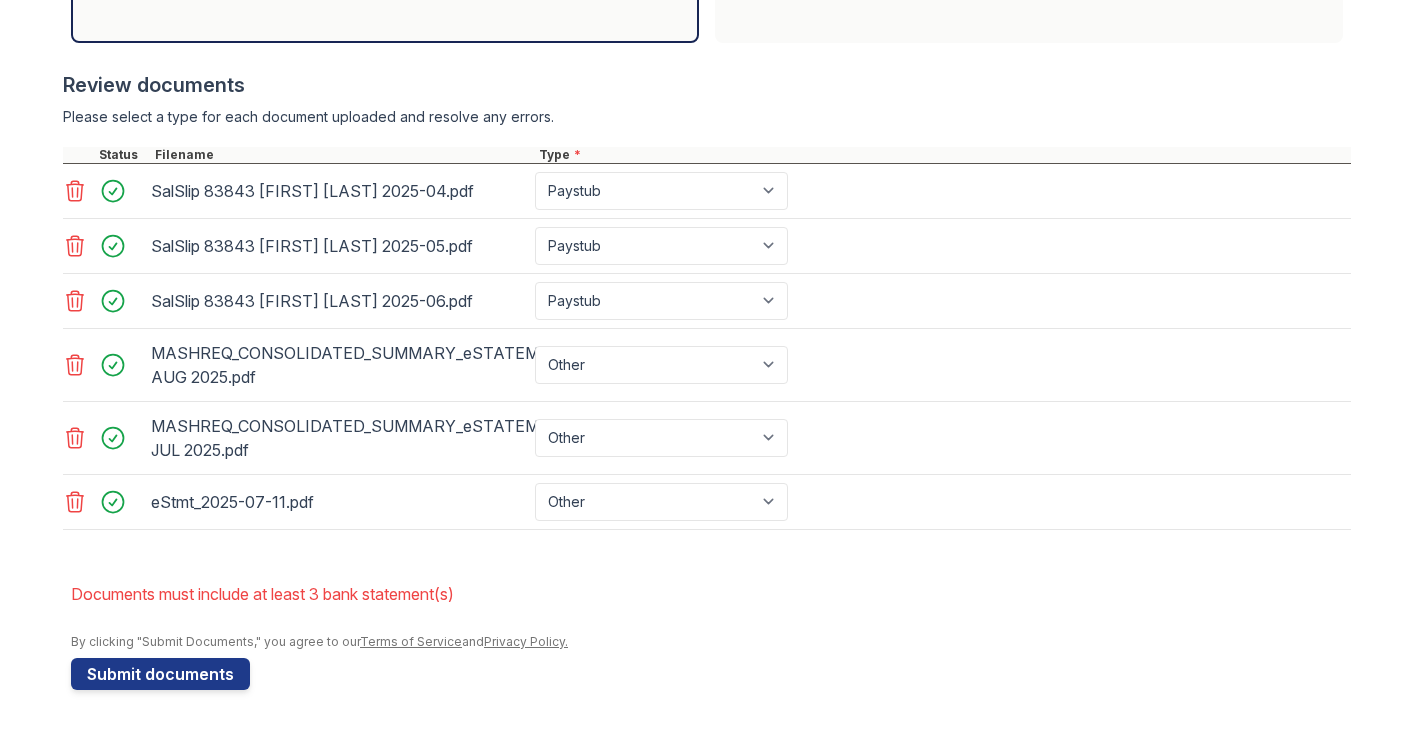 click on "Submit documents" at bounding box center (160, 674) 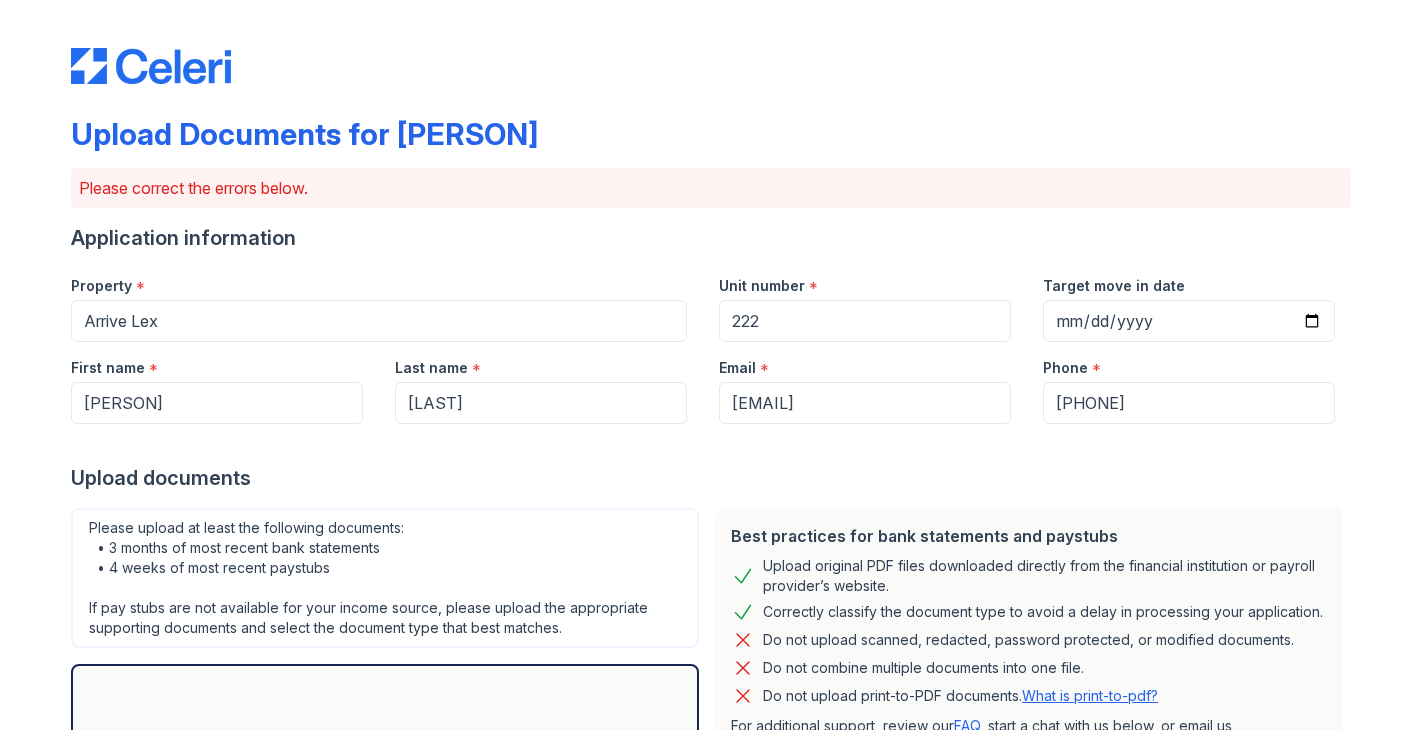 scroll, scrollTop: 781, scrollLeft: 0, axis: vertical 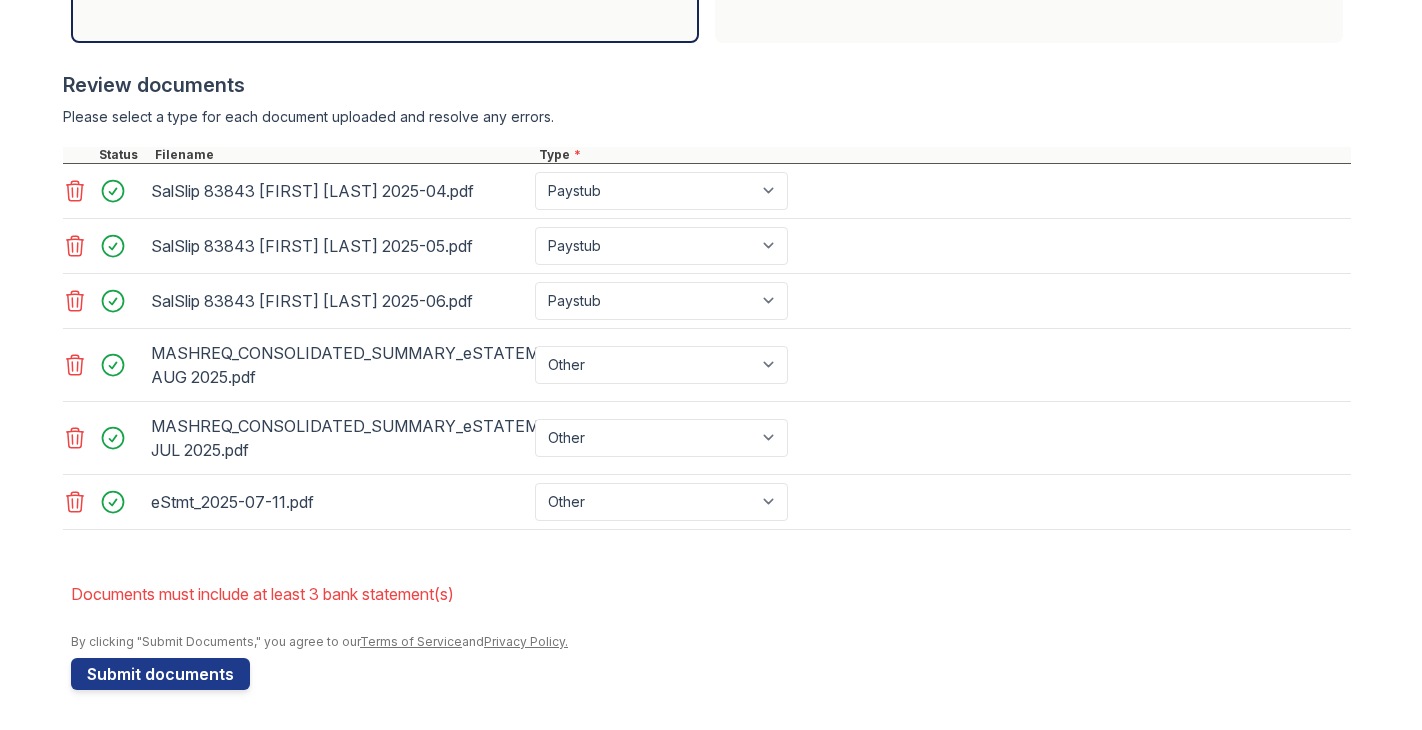 click on "Submit documents" at bounding box center (160, 674) 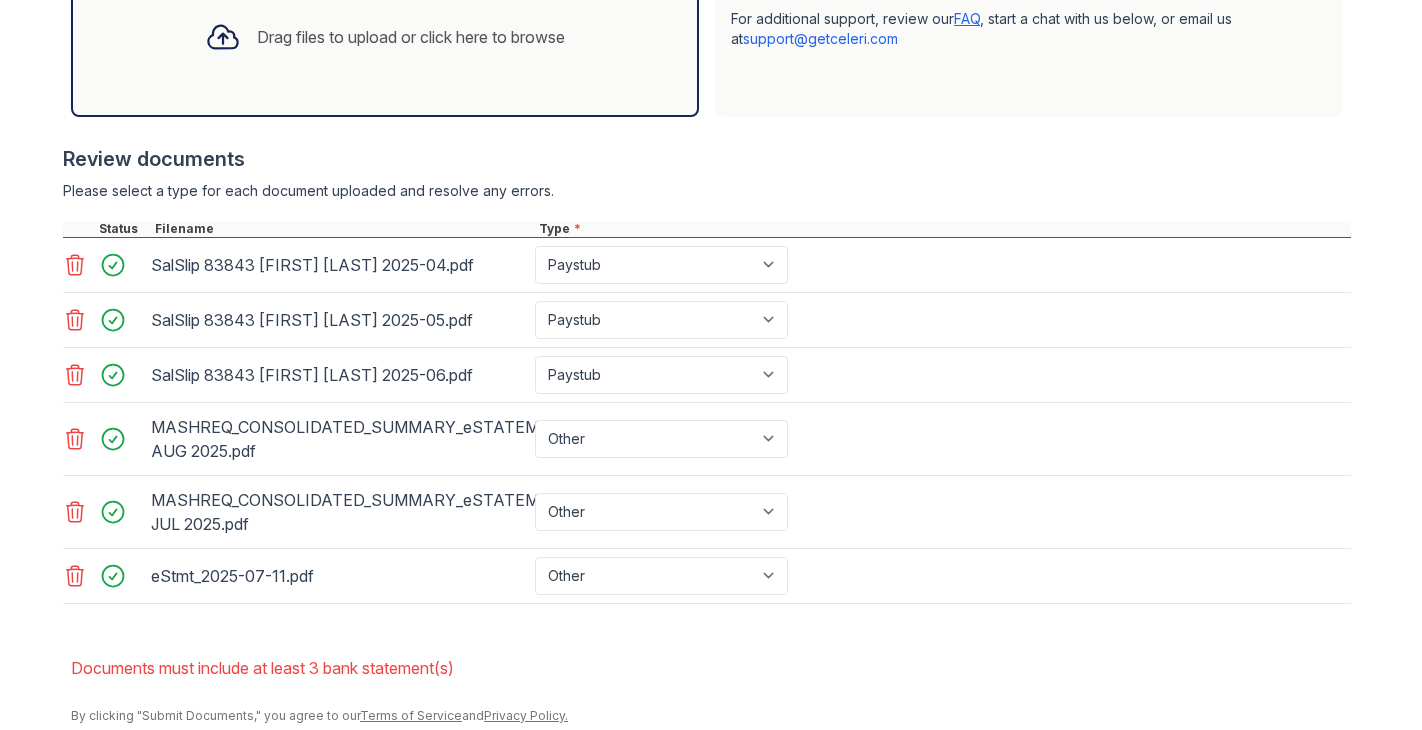 scroll, scrollTop: 781, scrollLeft: 0, axis: vertical 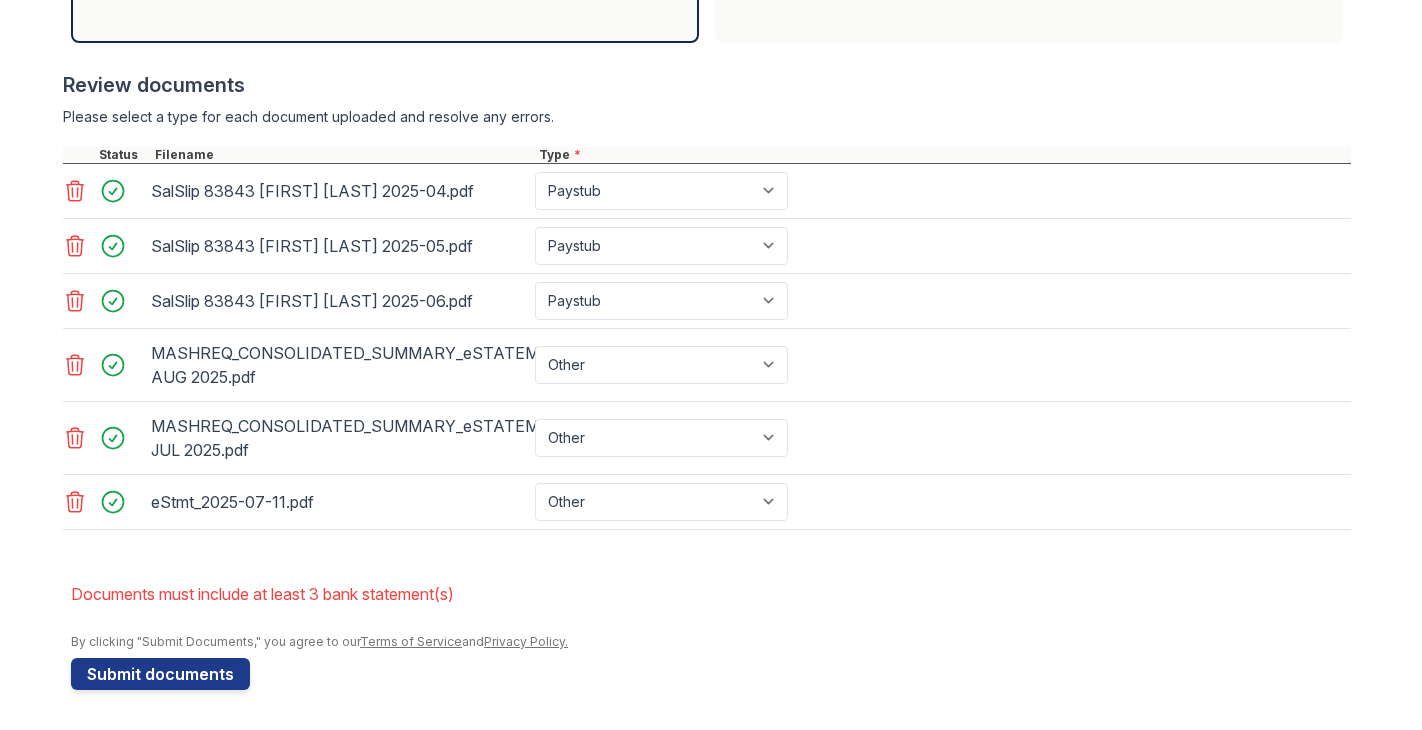 click on "Submit documents" at bounding box center [160, 674] 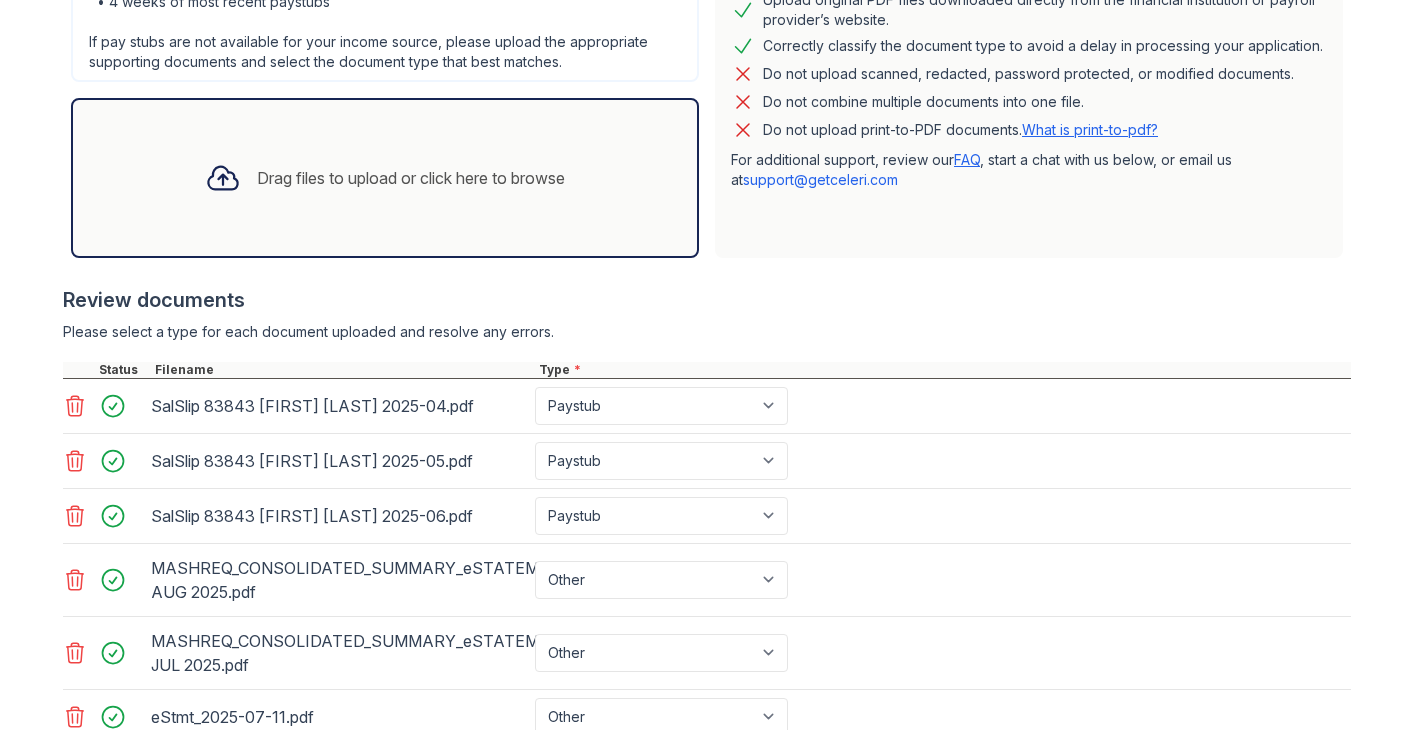 scroll, scrollTop: 781, scrollLeft: 0, axis: vertical 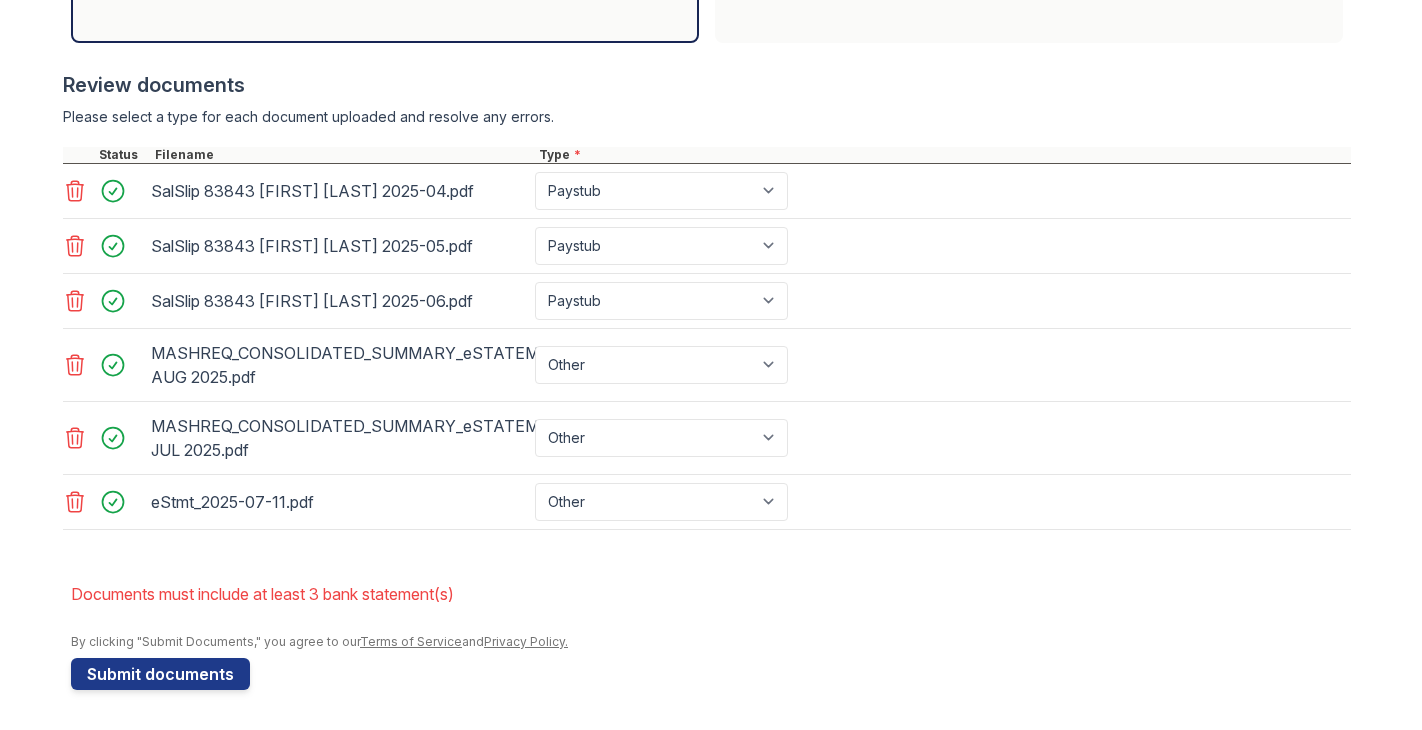 click on "Submit documents" at bounding box center (160, 674) 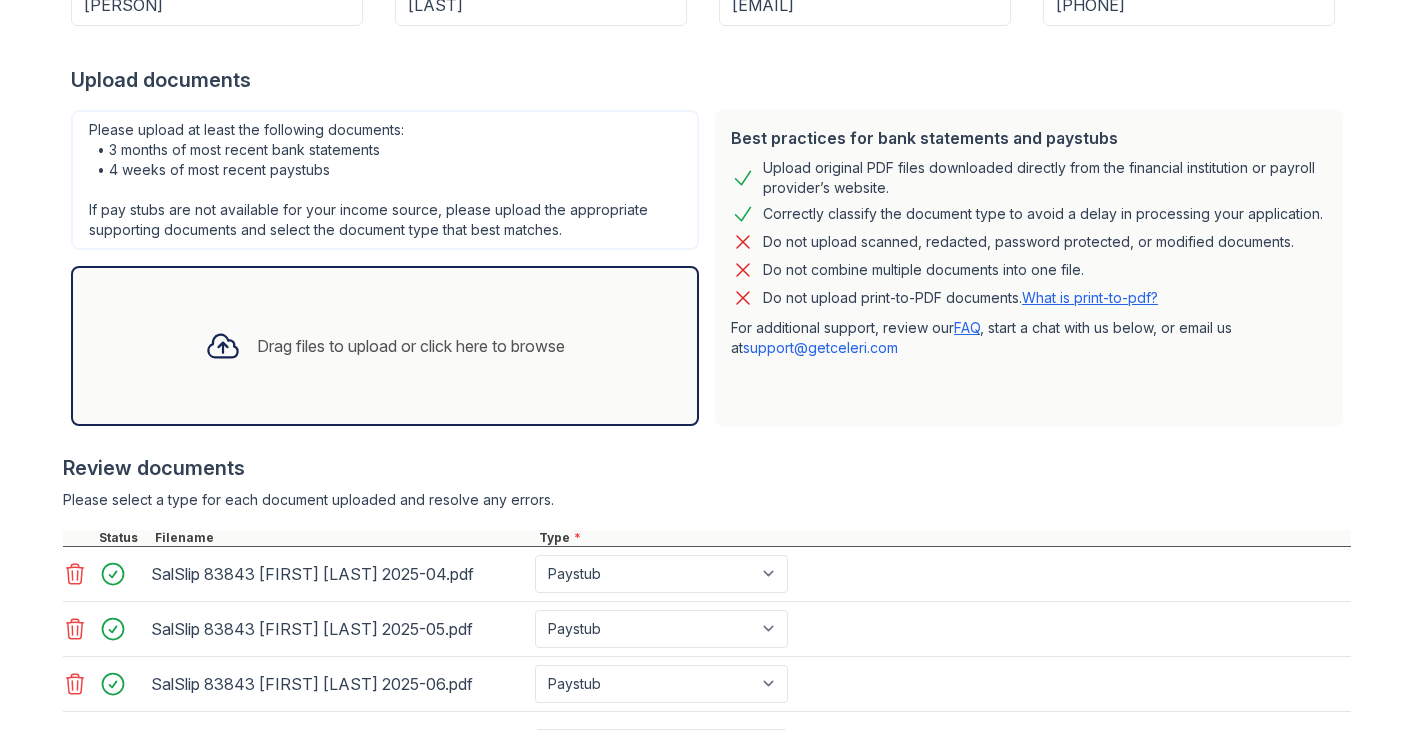 scroll, scrollTop: 781, scrollLeft: 0, axis: vertical 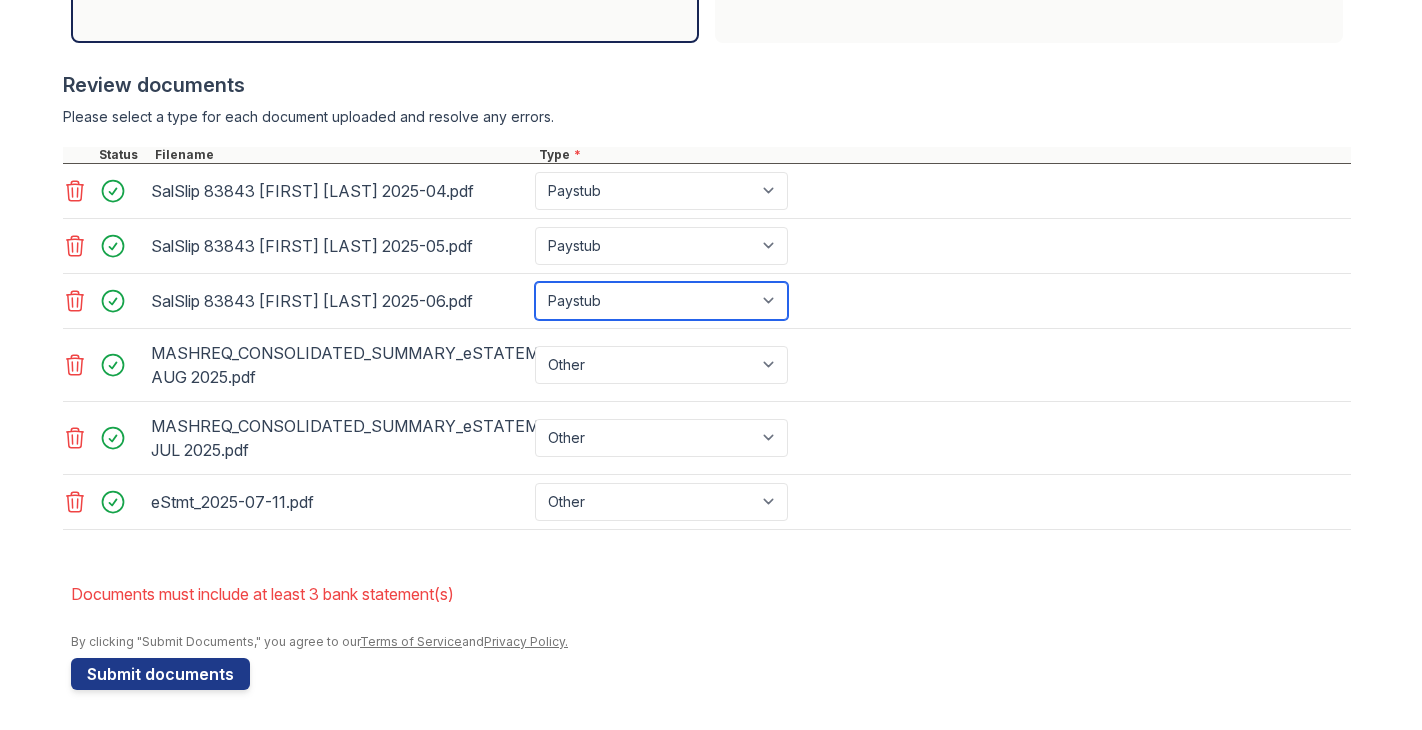click on "Paystub
Bank Statement
Offer Letter
Tax Documents
Benefit Award Letter
Investment Account Statement
Other" at bounding box center (661, 301) 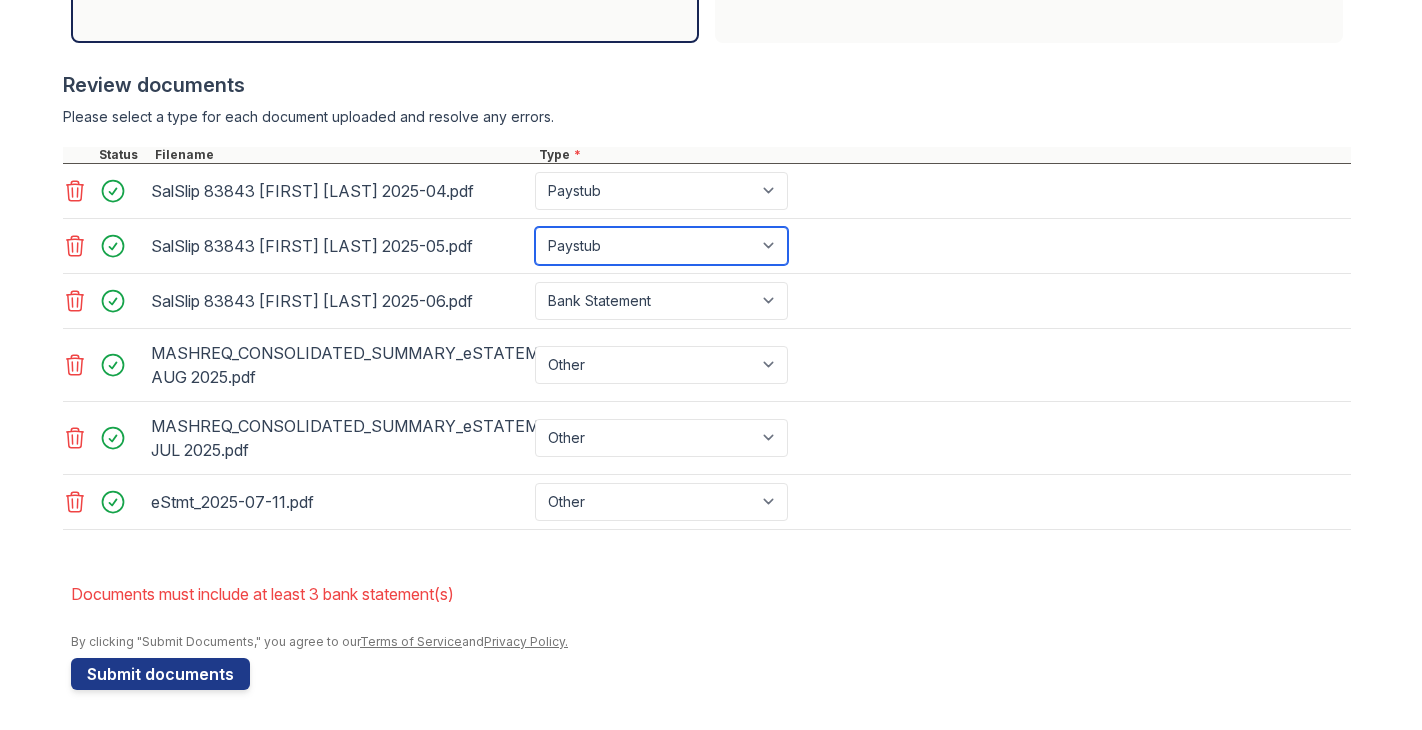 click on "Paystub
Bank Statement
Offer Letter
Tax Documents
Benefit Award Letter
Investment Account Statement
Other" at bounding box center (661, 246) 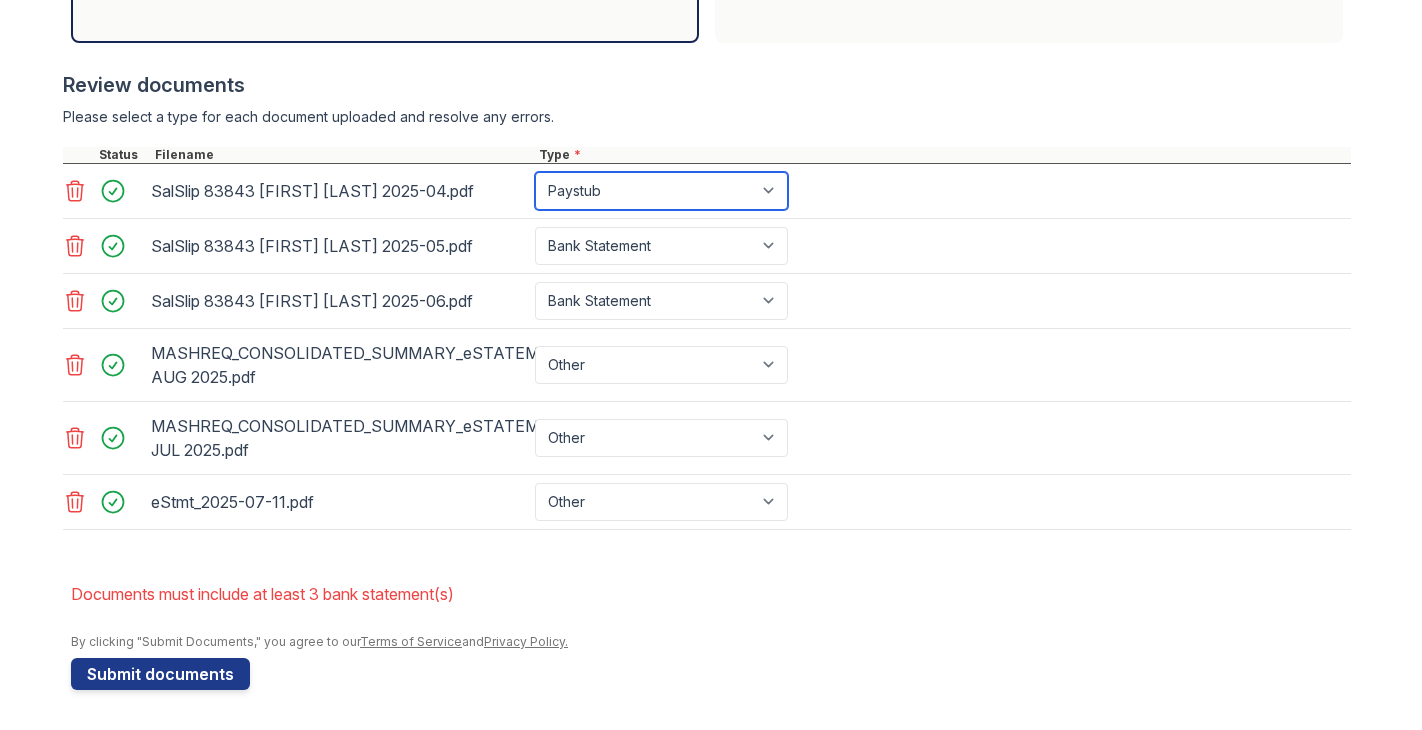 click on "Paystub
Bank Statement
Offer Letter
Tax Documents
Benefit Award Letter
Investment Account Statement
Other" at bounding box center (661, 191) 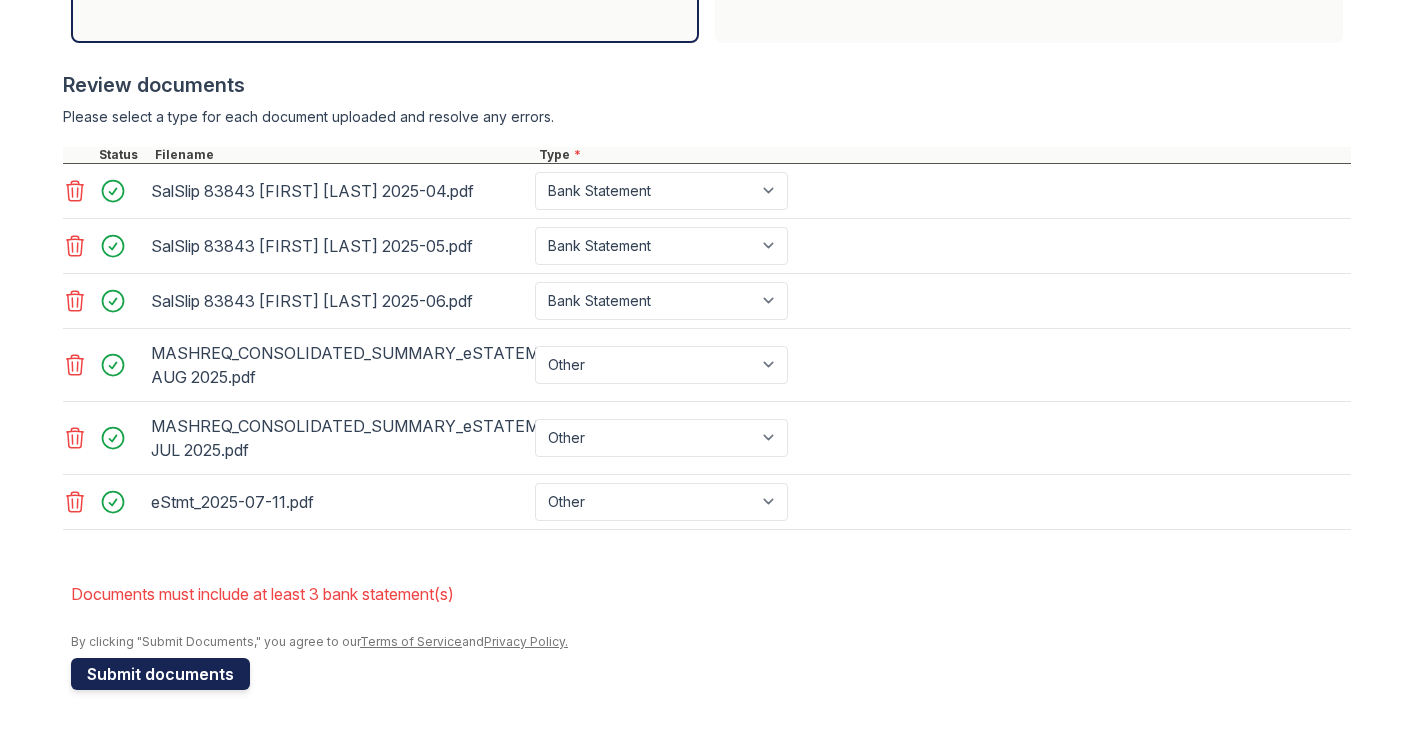 click on "Submit documents" at bounding box center (160, 674) 